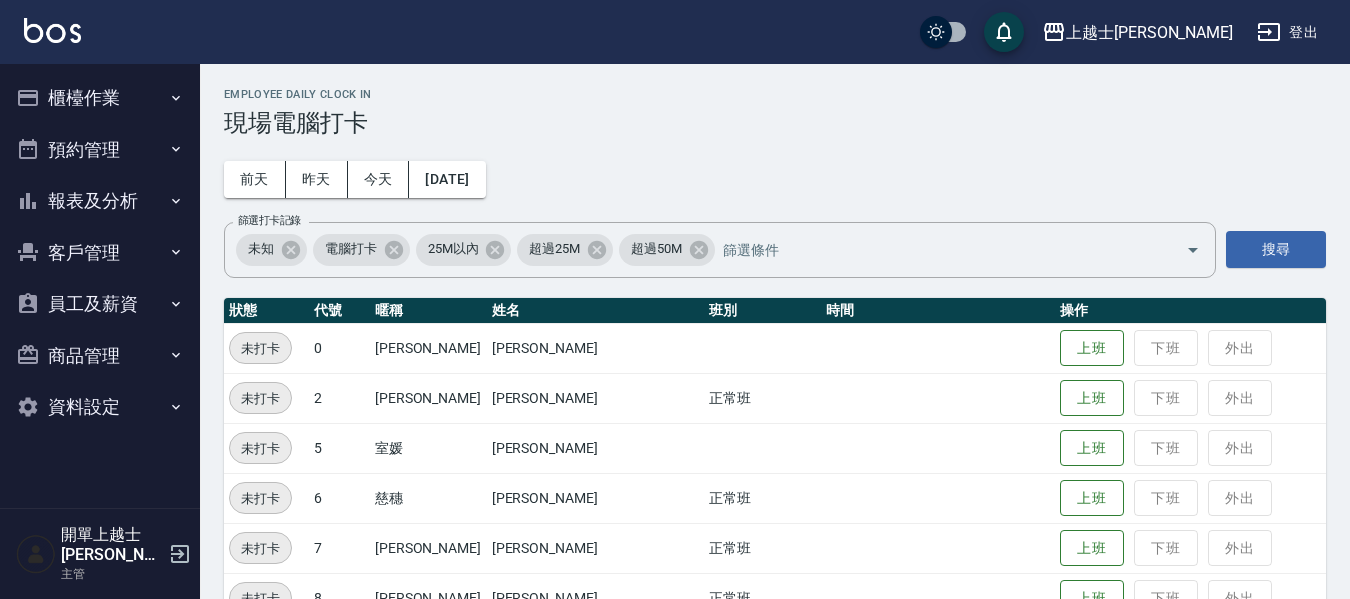 scroll, scrollTop: 0, scrollLeft: 0, axis: both 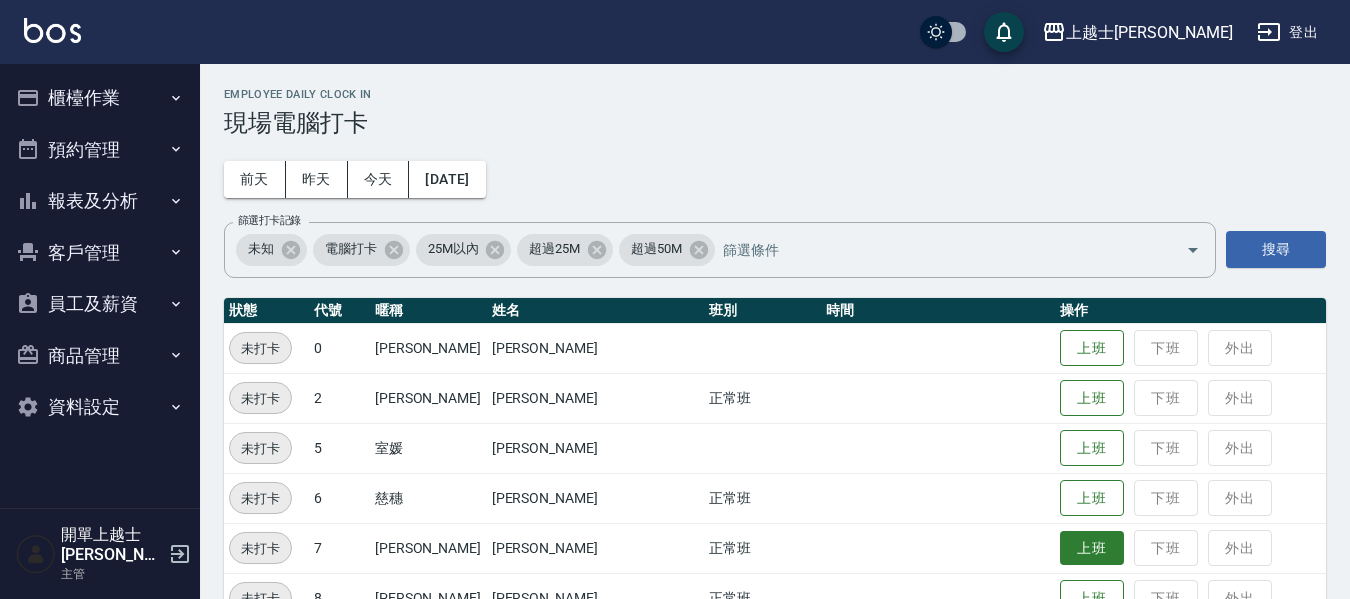 click on "上班" at bounding box center [1092, 548] 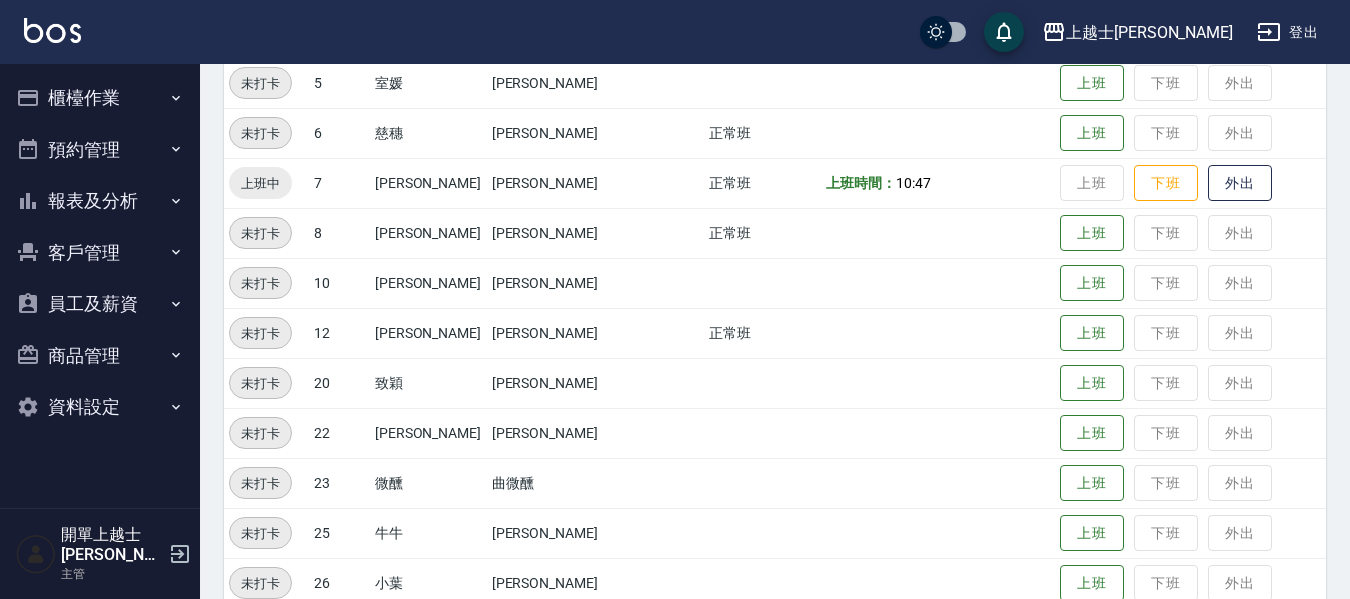 scroll, scrollTop: 400, scrollLeft: 0, axis: vertical 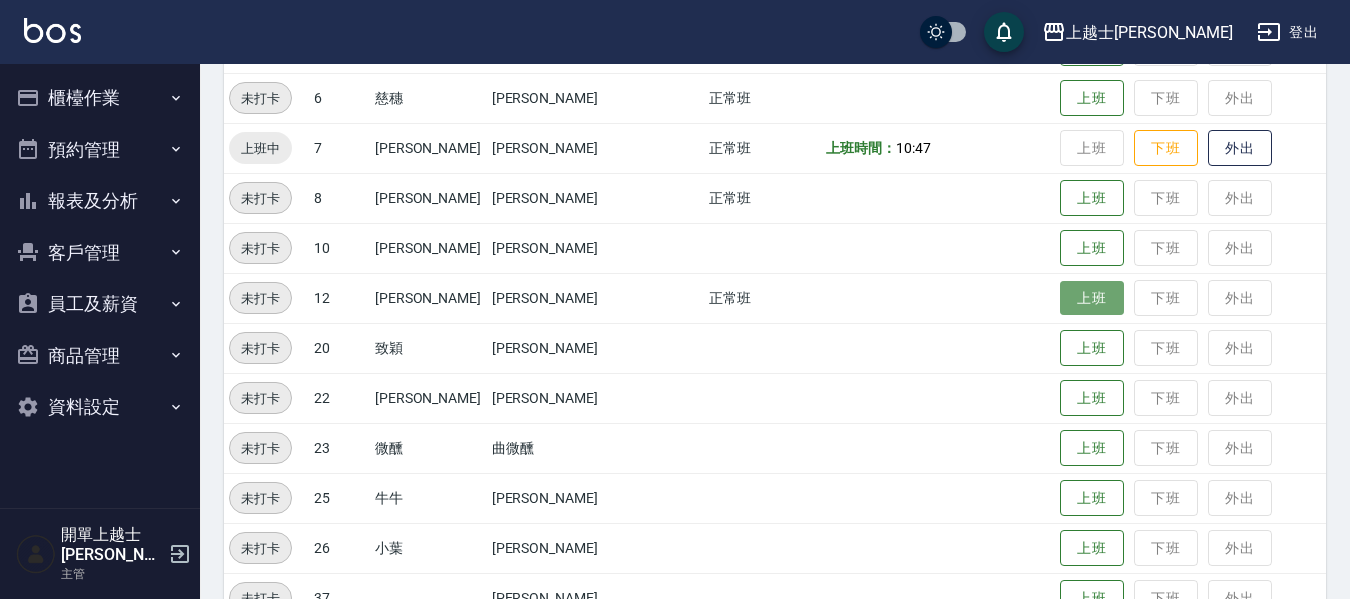 click on "上班" at bounding box center (1092, 298) 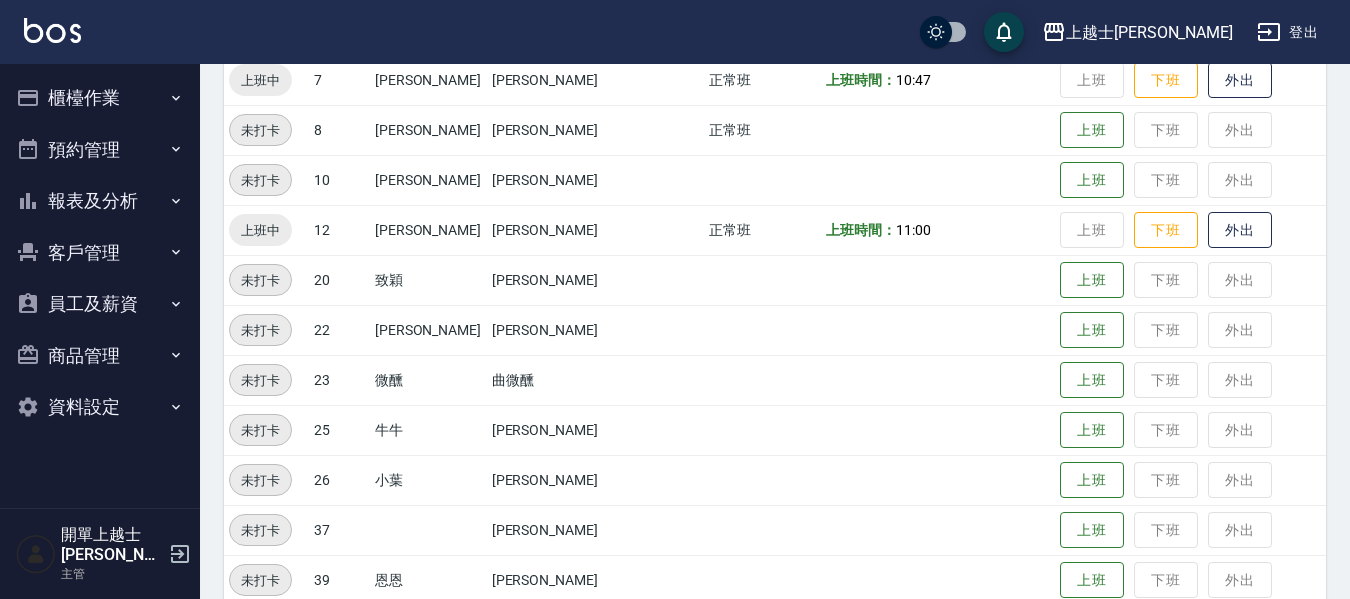 scroll, scrollTop: 500, scrollLeft: 0, axis: vertical 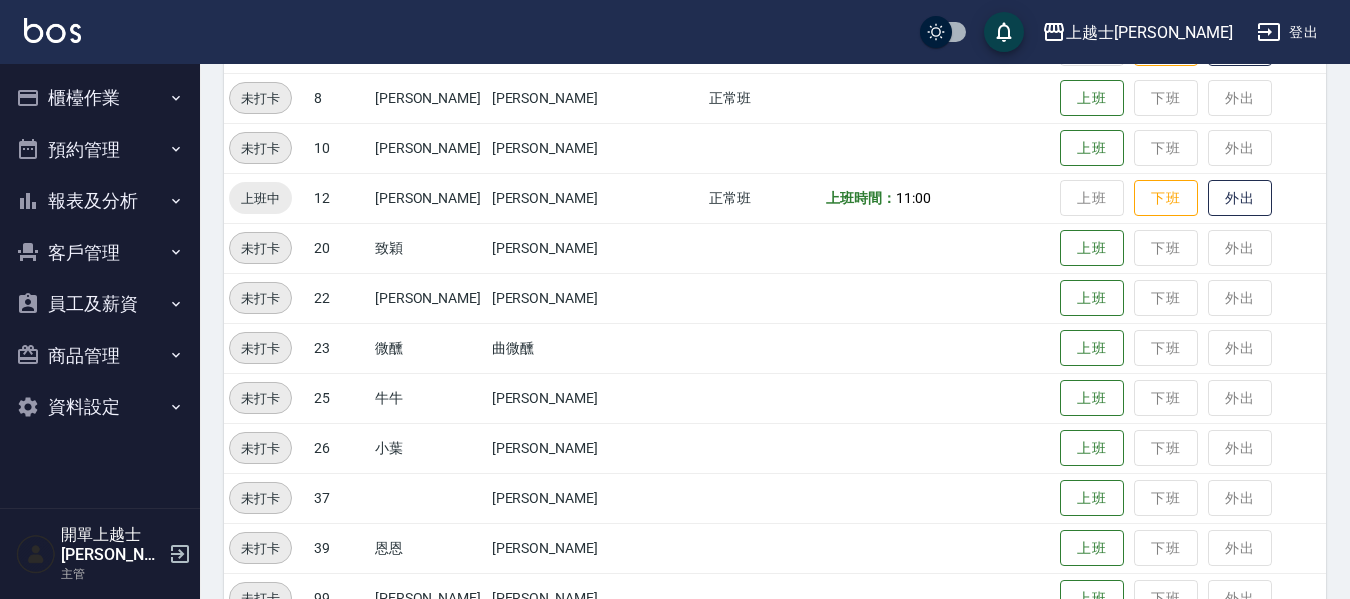 click on "櫃檯作業" at bounding box center (100, 98) 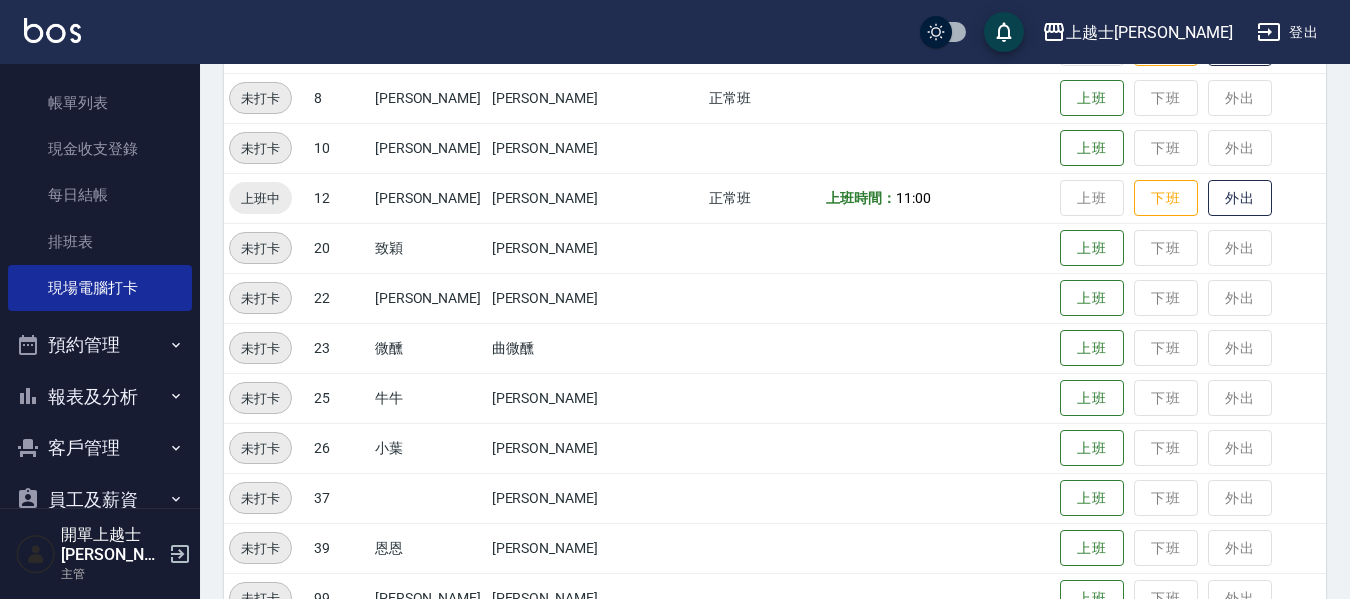 scroll, scrollTop: 100, scrollLeft: 0, axis: vertical 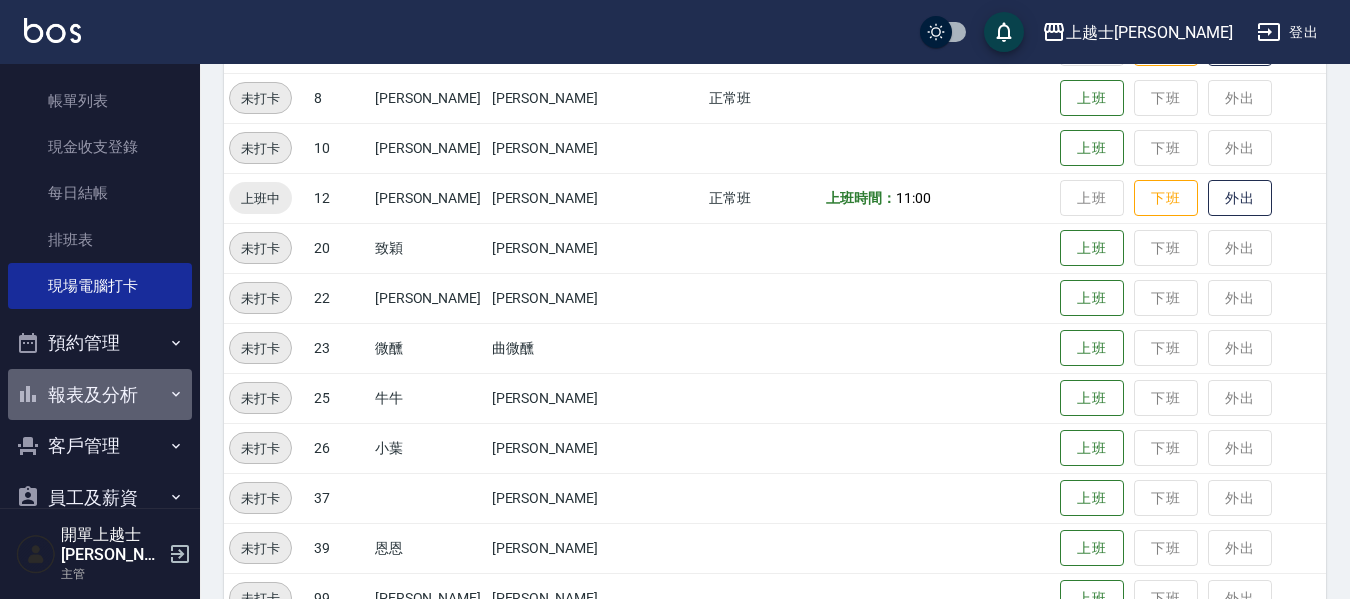 click on "報表及分析" at bounding box center (100, 395) 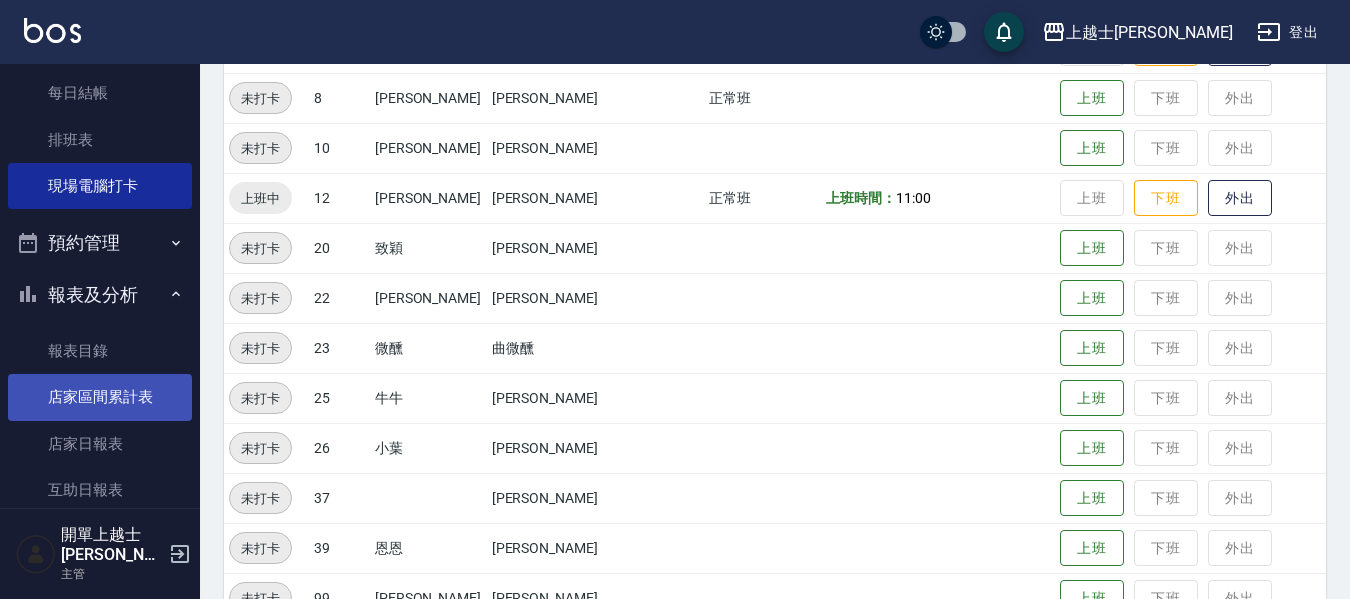 scroll, scrollTop: 300, scrollLeft: 0, axis: vertical 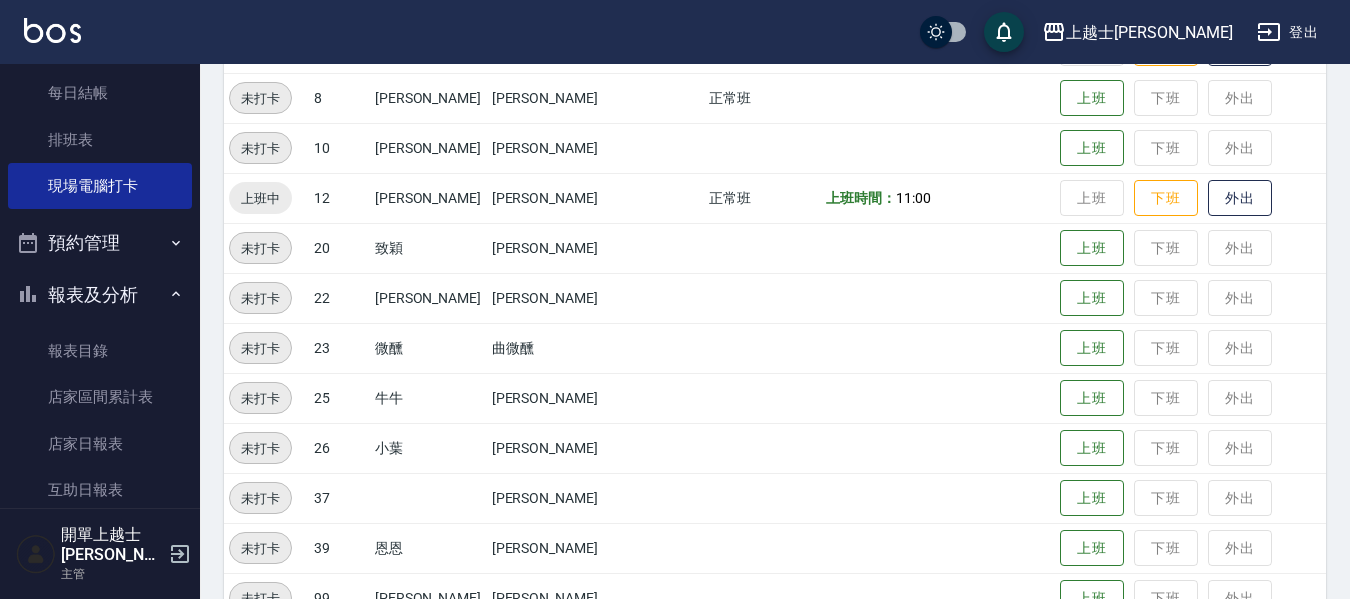 drag, startPoint x: 136, startPoint y: 287, endPoint x: 309, endPoint y: 24, distance: 314.79834 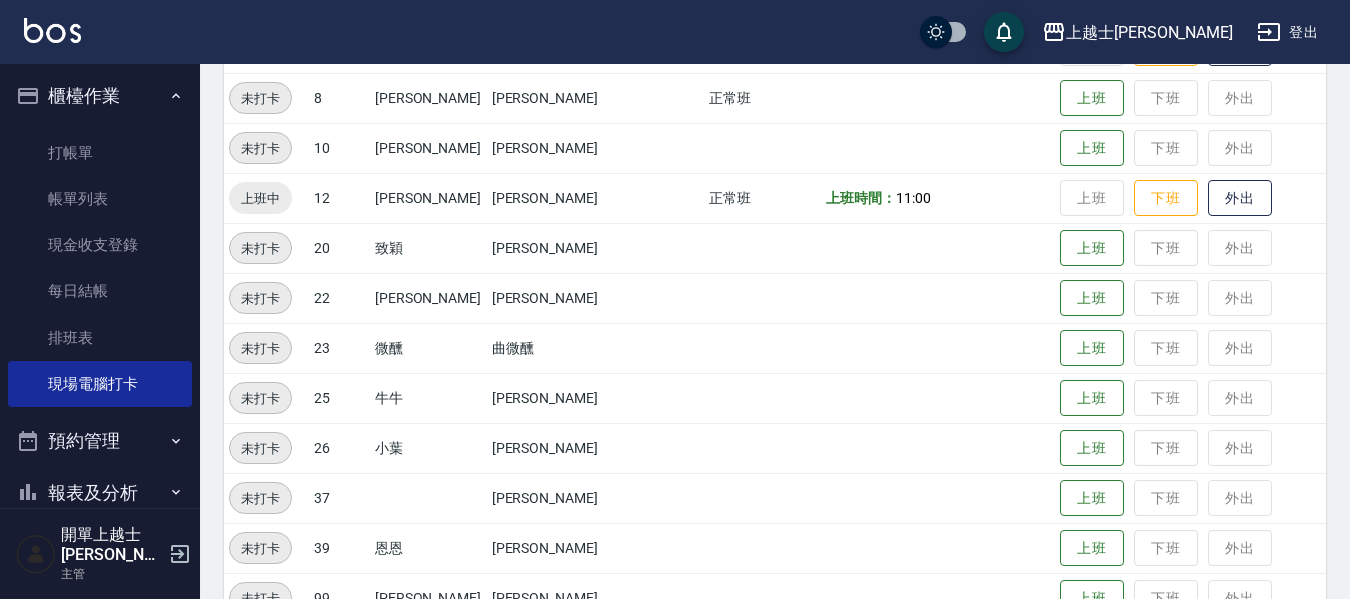 scroll, scrollTop: 0, scrollLeft: 0, axis: both 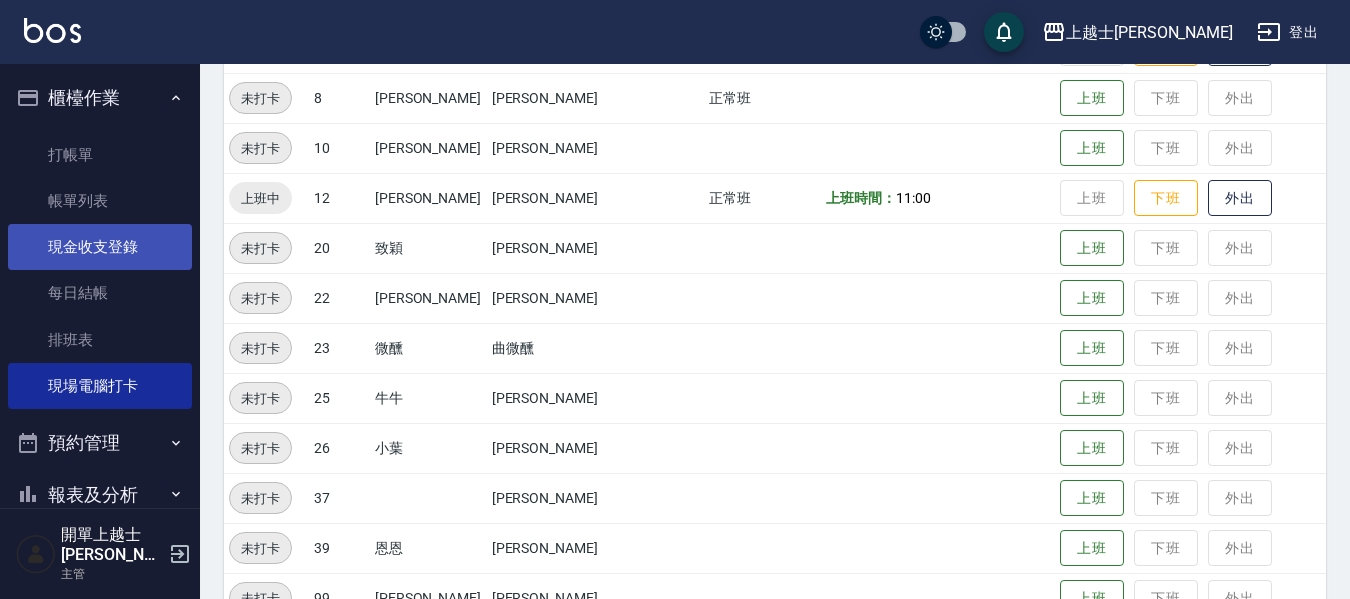 click on "現金收支登錄" at bounding box center (100, 247) 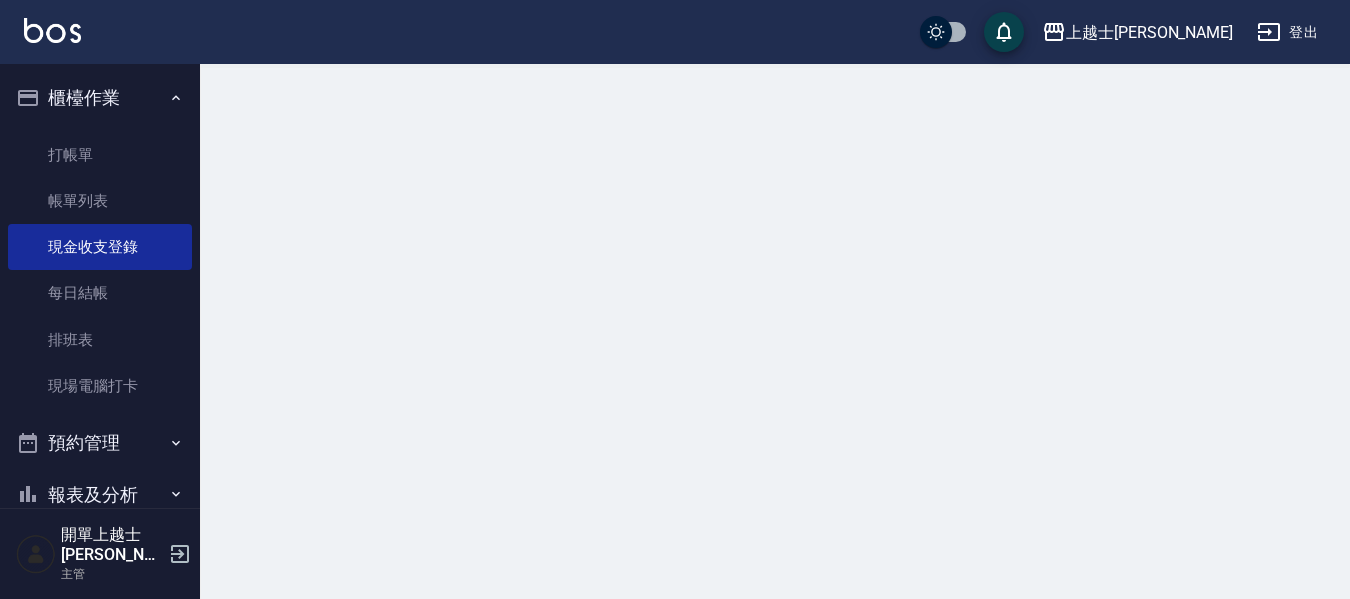 scroll, scrollTop: 0, scrollLeft: 0, axis: both 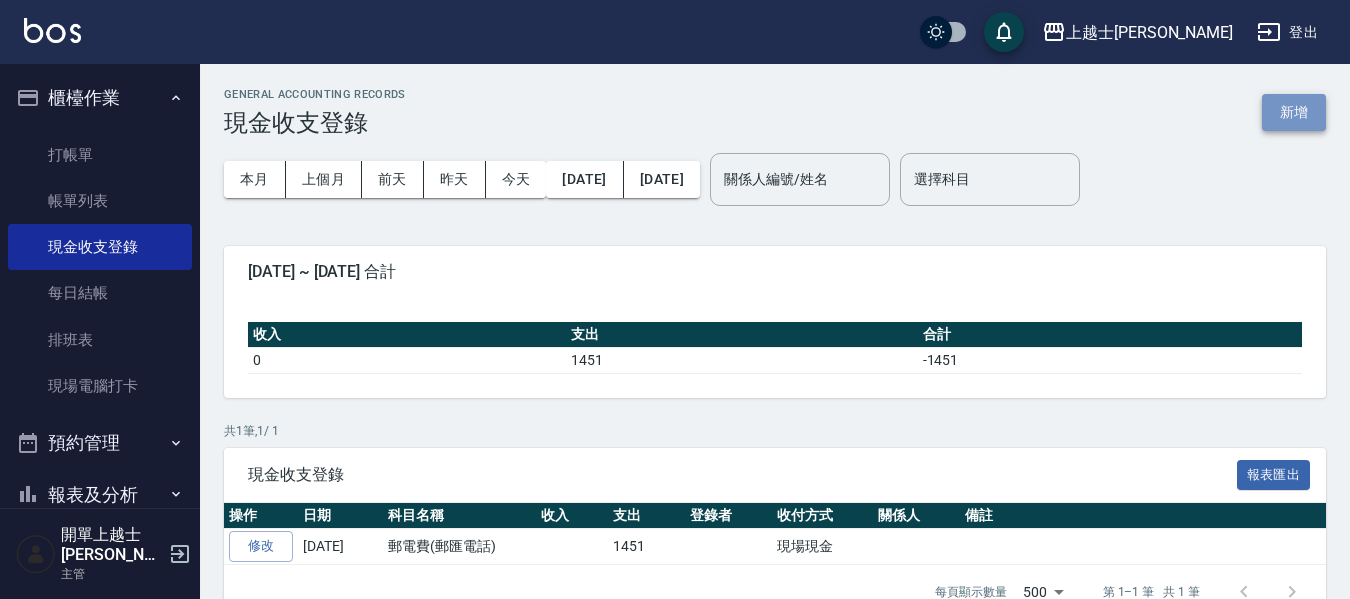 click on "新增" at bounding box center (1294, 112) 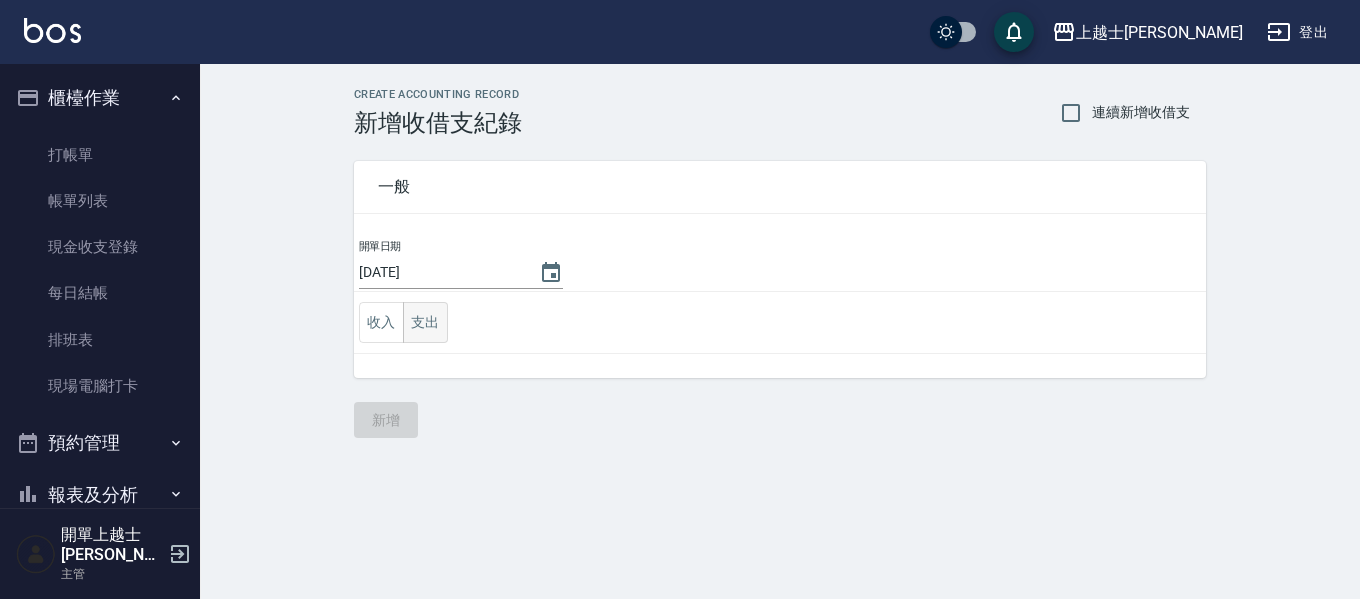 click on "支出" at bounding box center [425, 322] 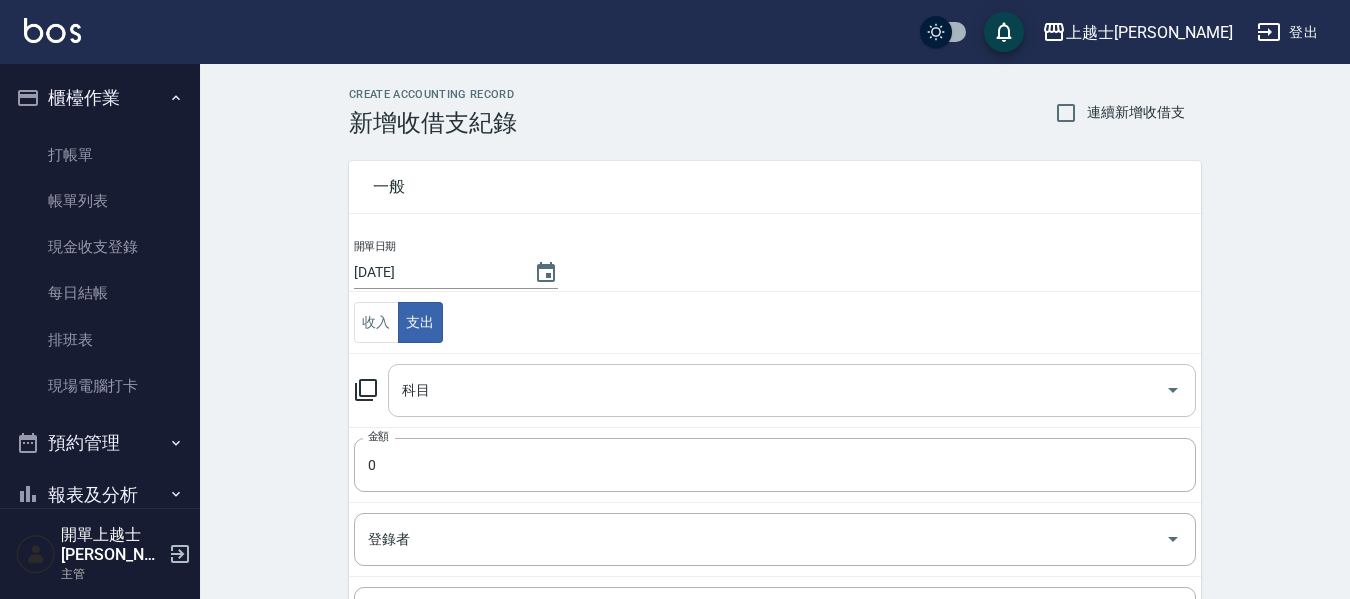 click on "科目" at bounding box center (777, 390) 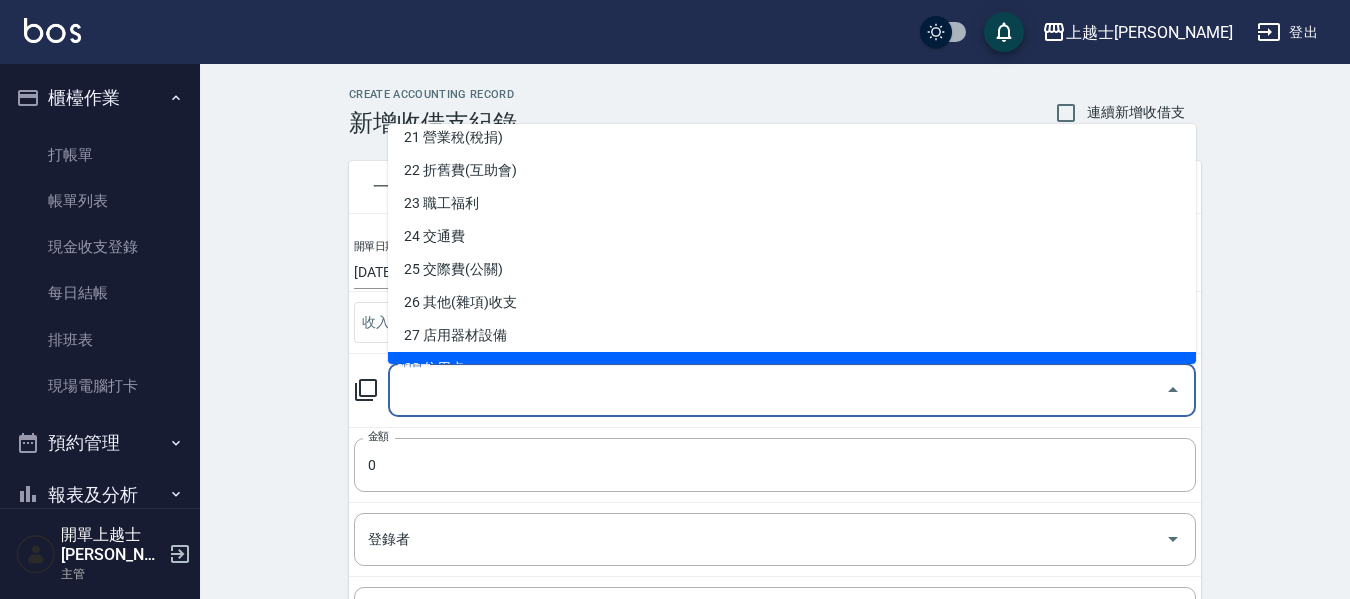 scroll, scrollTop: 700, scrollLeft: 0, axis: vertical 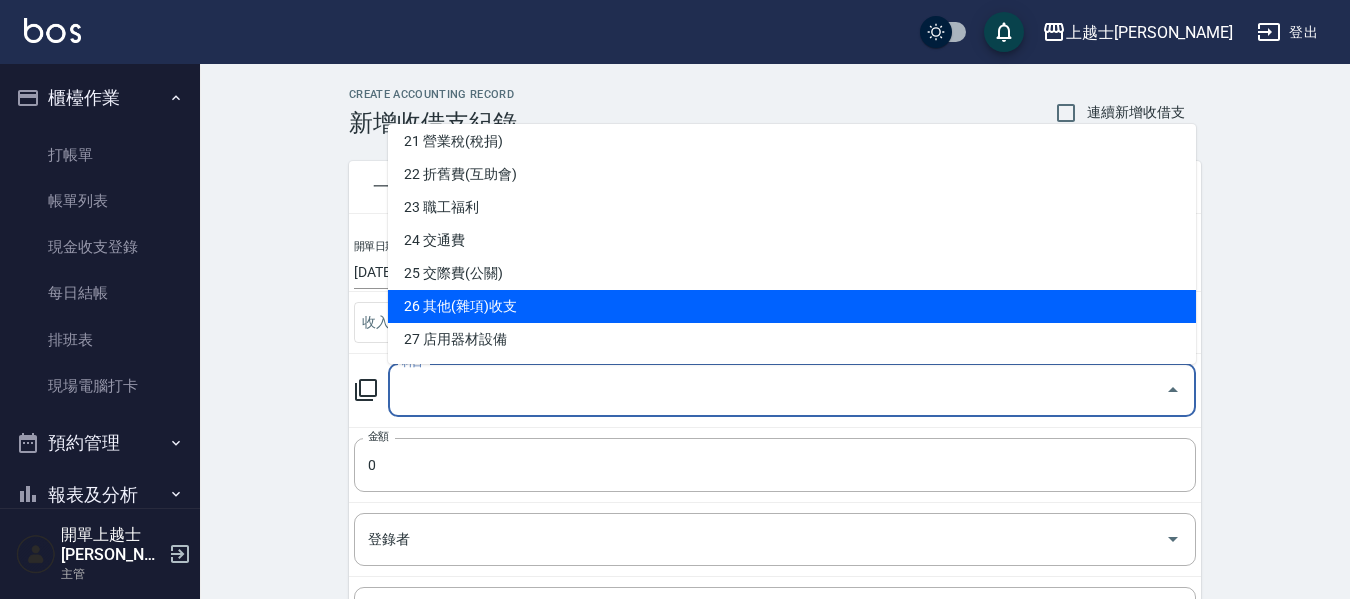click on "26 其他(雜項)收支" at bounding box center (792, 306) 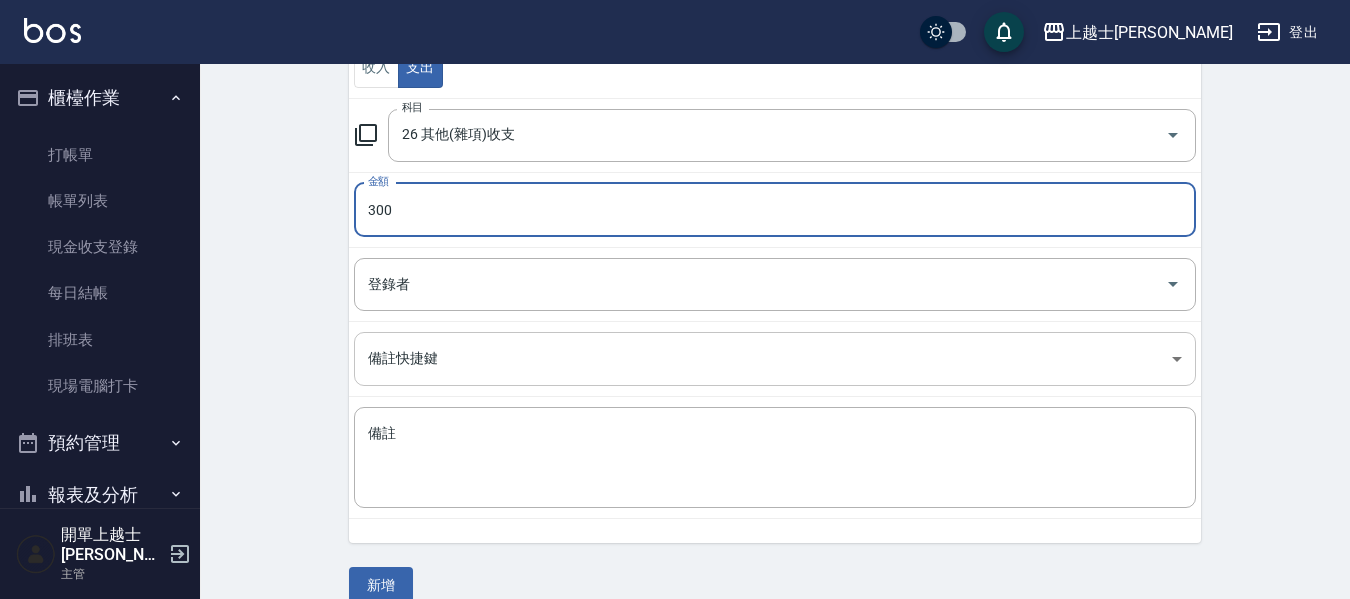 scroll, scrollTop: 284, scrollLeft: 0, axis: vertical 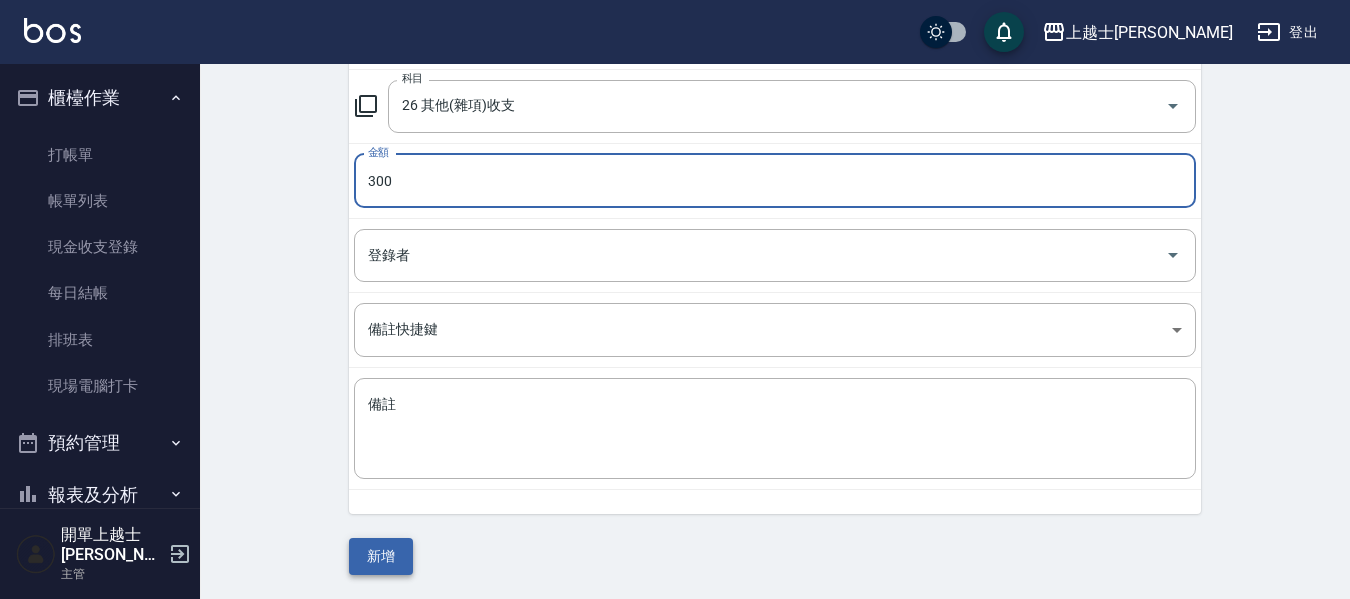 type on "300" 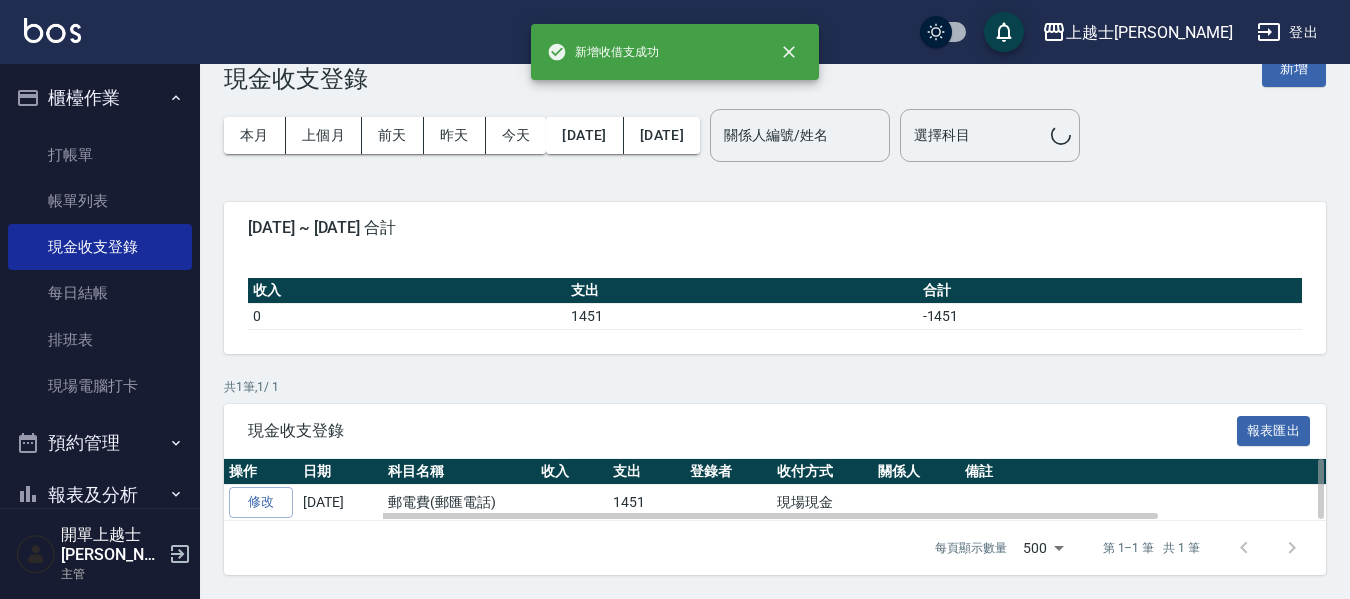 scroll, scrollTop: 0, scrollLeft: 0, axis: both 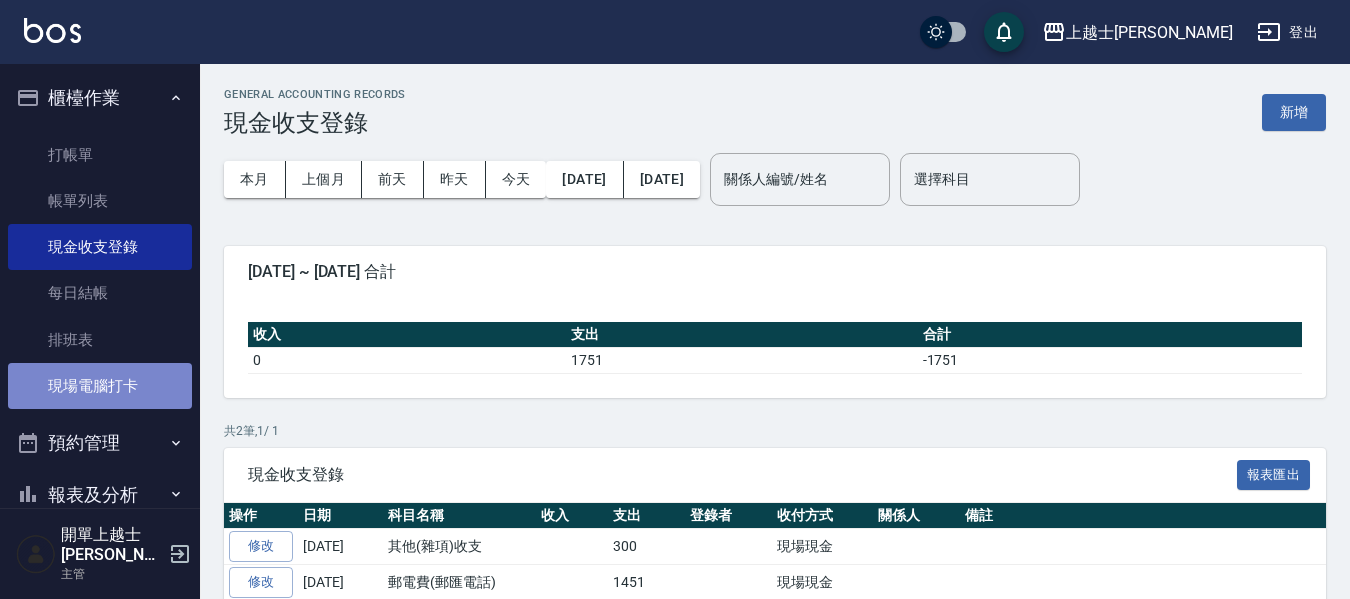 click on "現場電腦打卡" at bounding box center [100, 386] 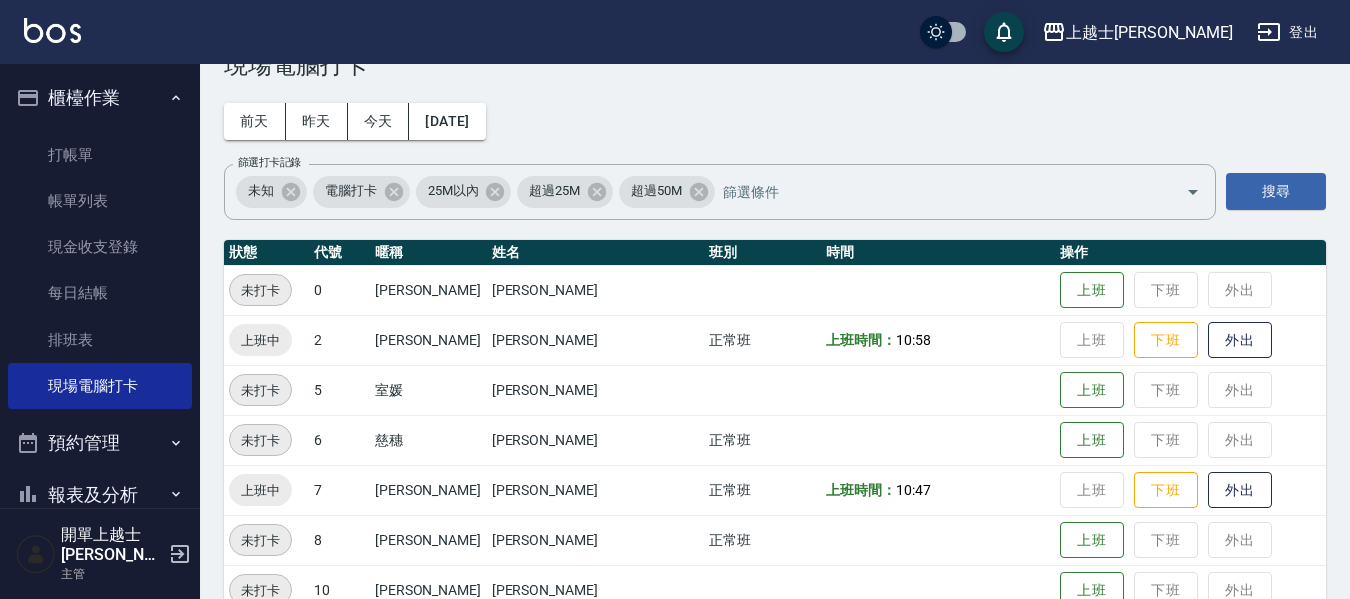 scroll, scrollTop: 0, scrollLeft: 0, axis: both 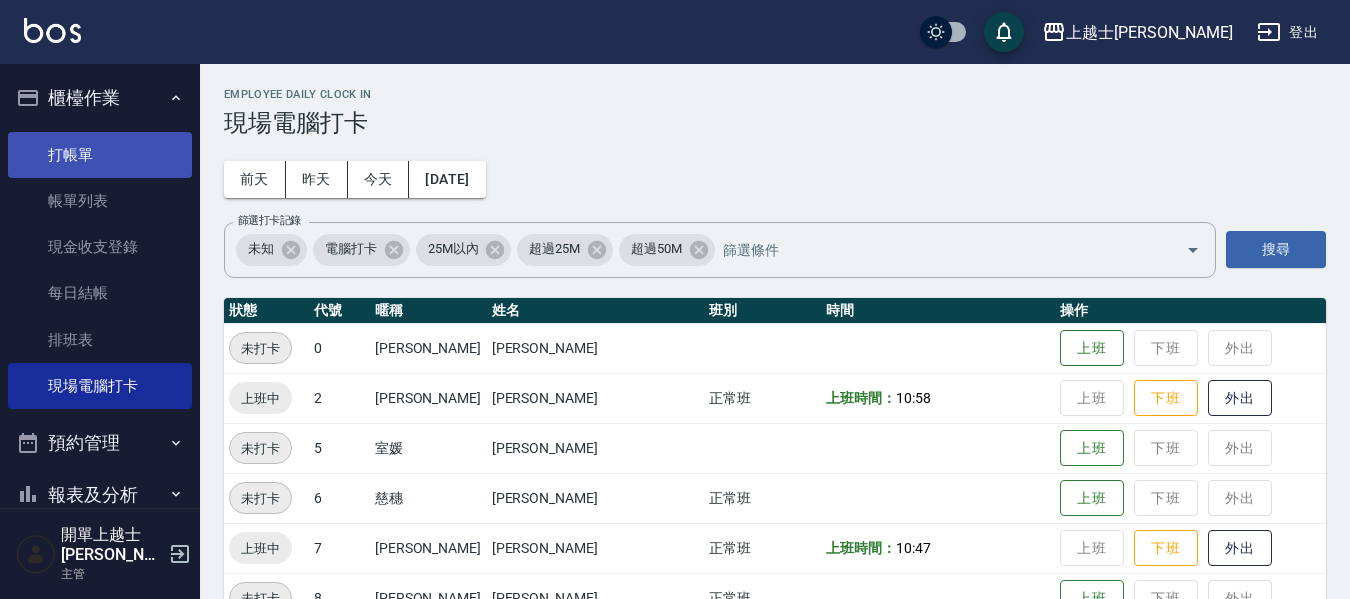 click on "打帳單" at bounding box center [100, 155] 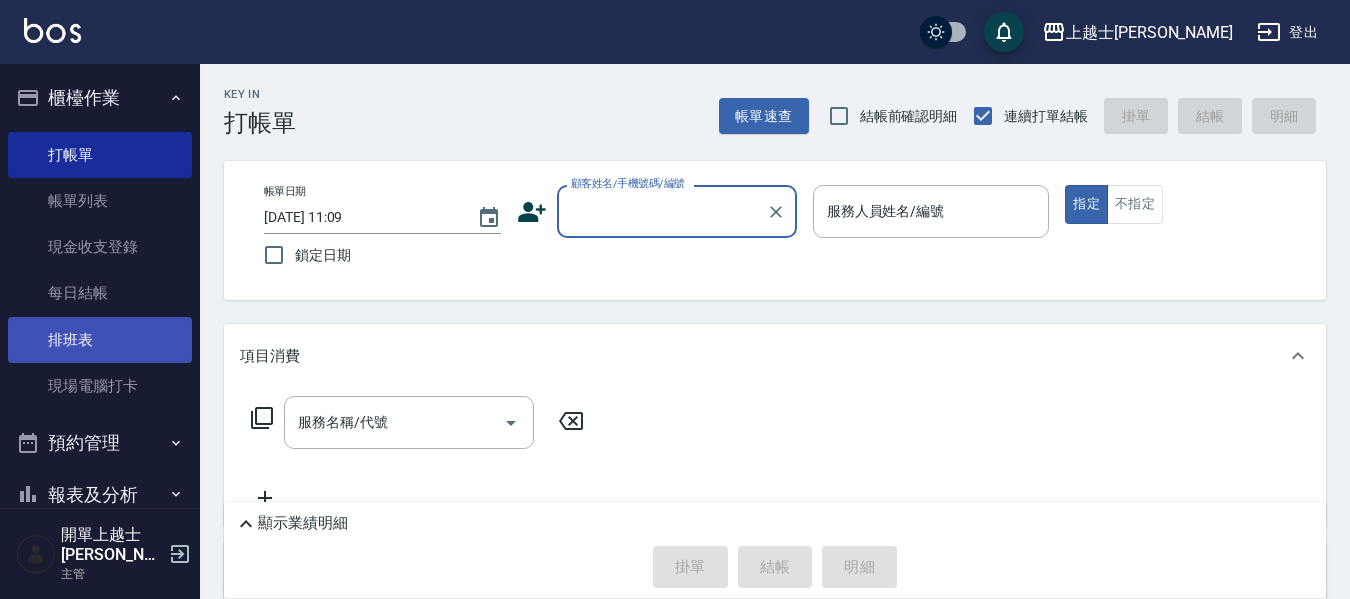 click on "排班表" at bounding box center (100, 340) 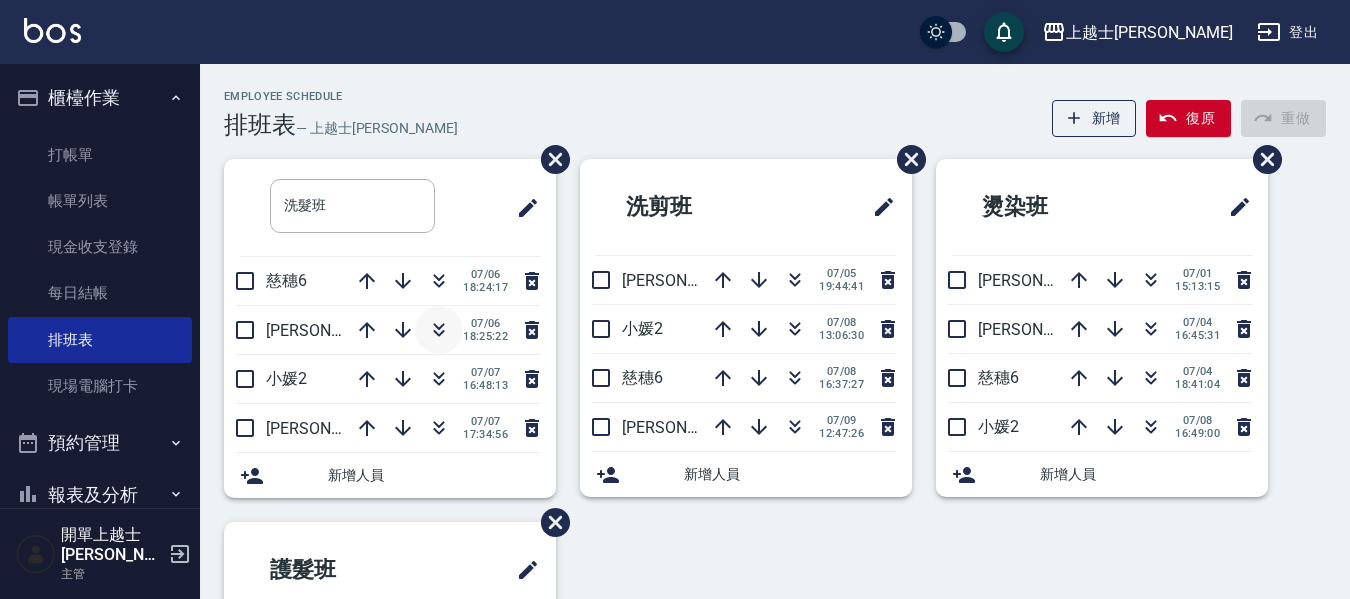 click 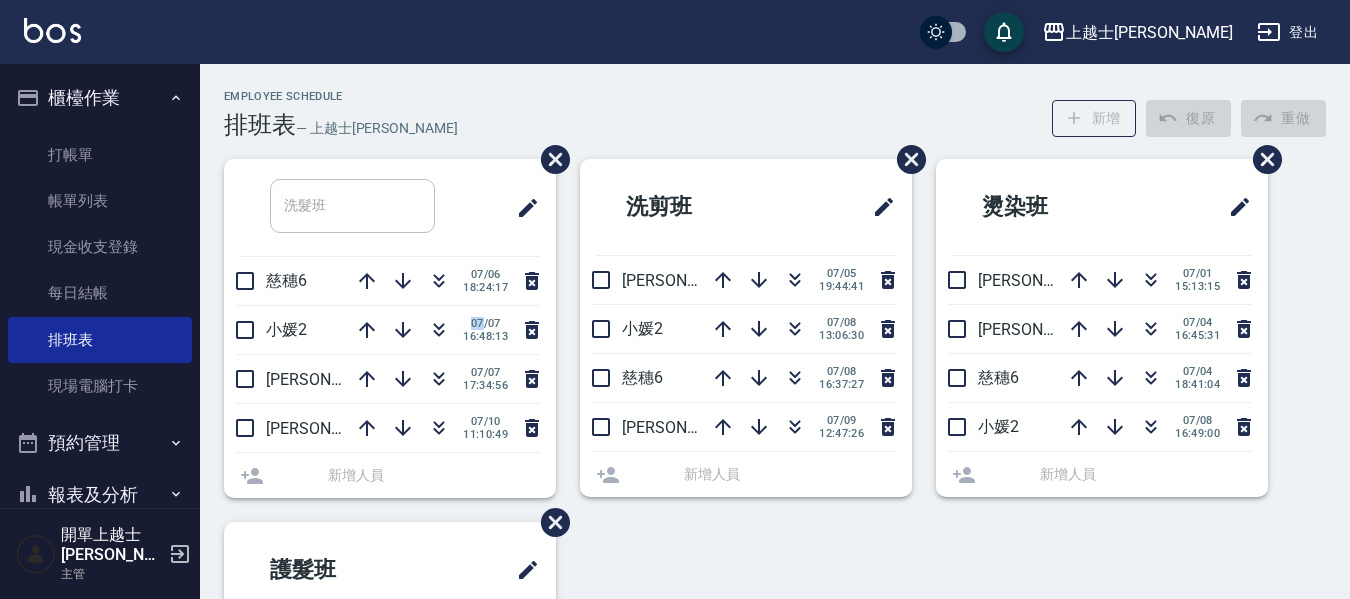 click on "07/07 16:48:13" at bounding box center [443, 330] 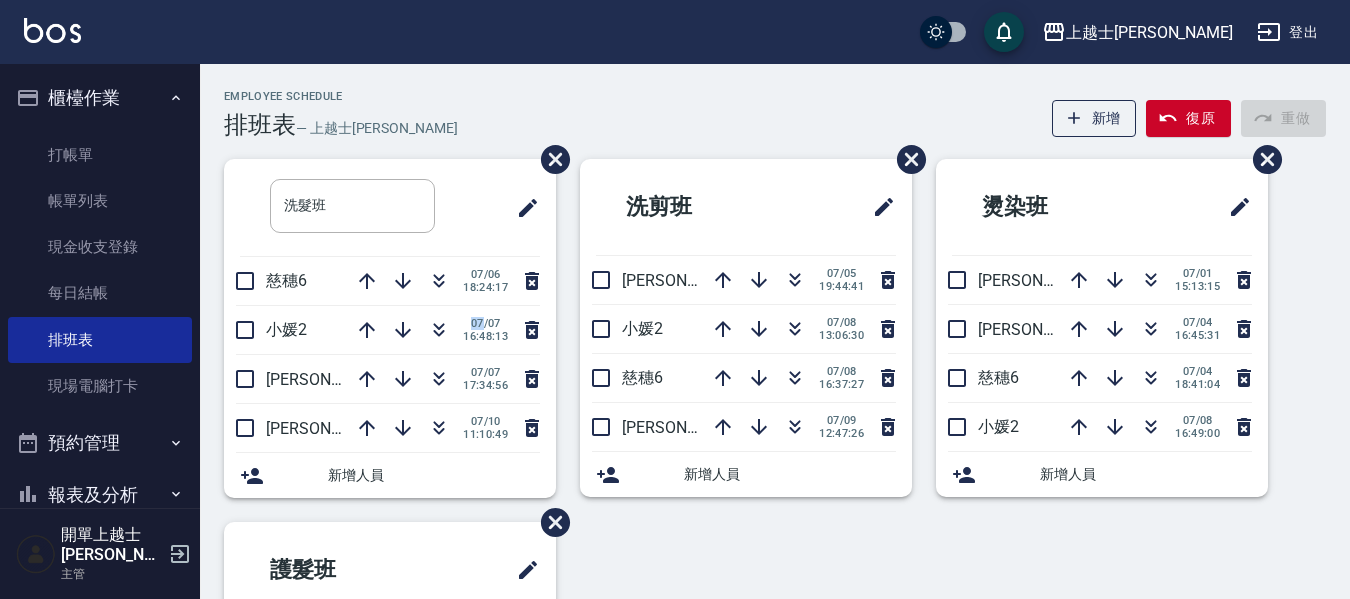 click 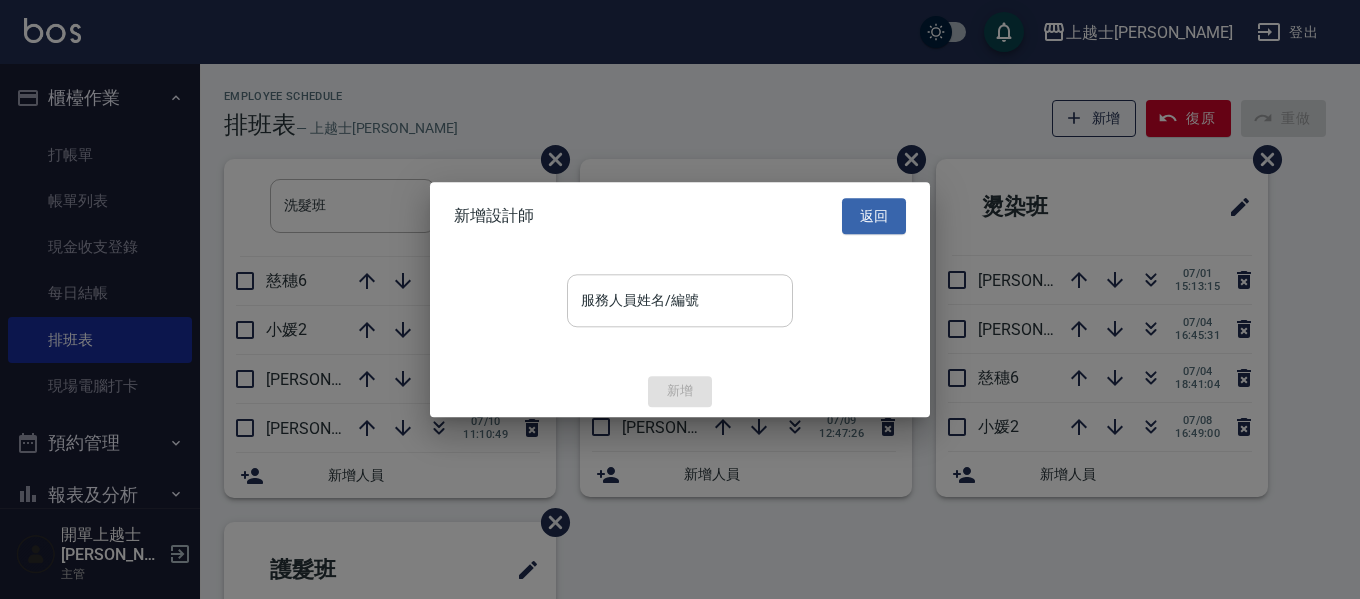 click on "服務人員姓名/編號" at bounding box center (680, 300) 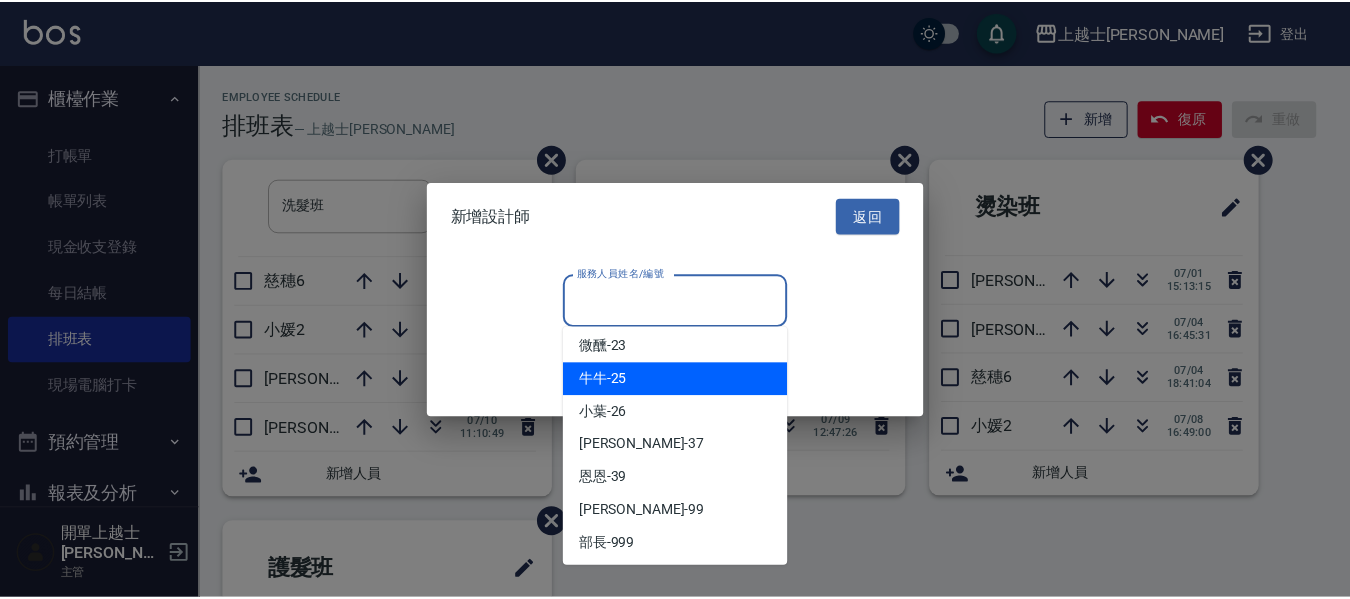 scroll, scrollTop: 370, scrollLeft: 0, axis: vertical 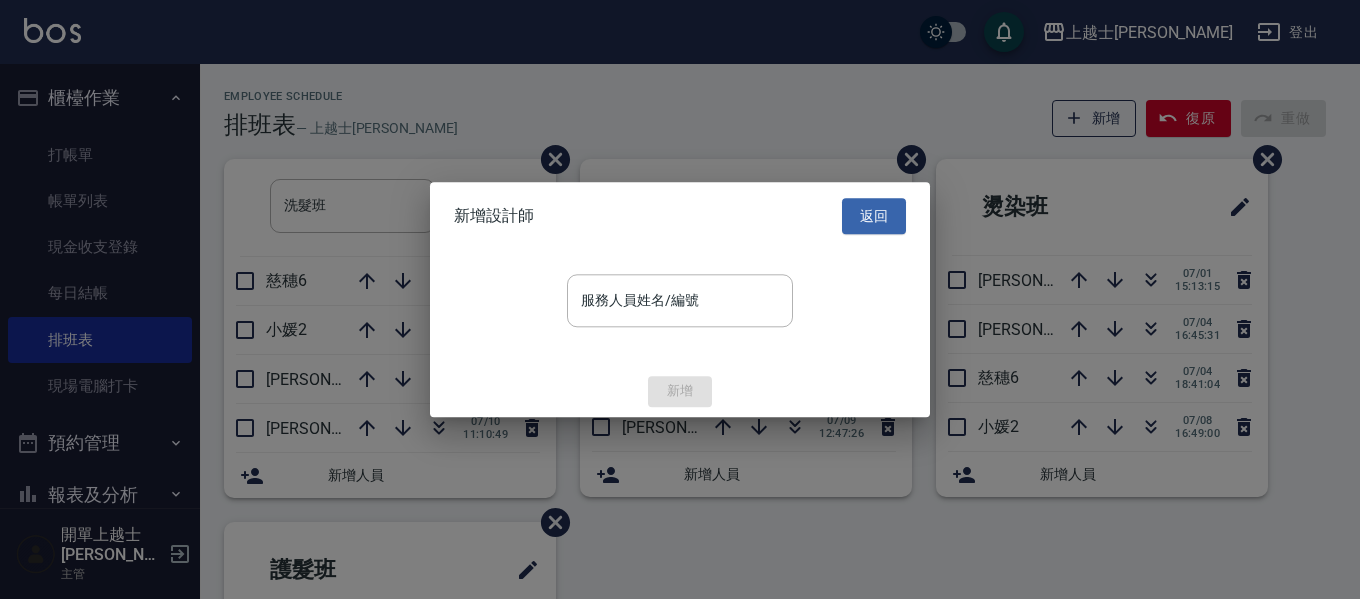 click at bounding box center (680, 299) 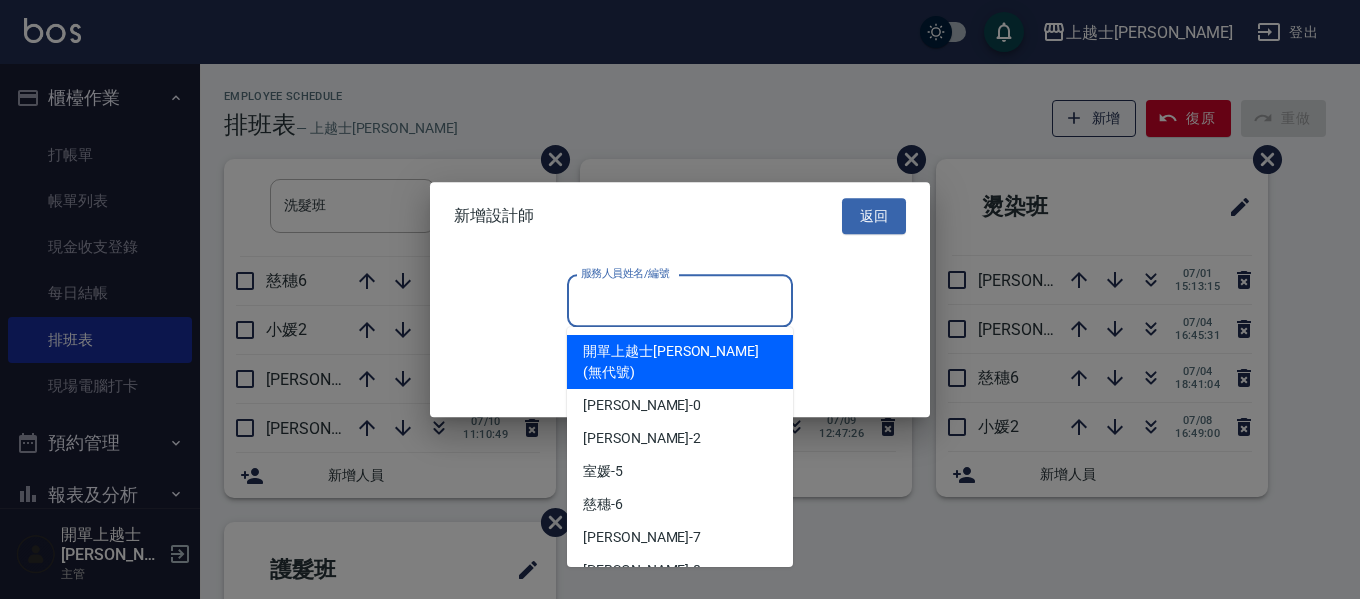 click on "服務人員姓名/編號" at bounding box center (680, 300) 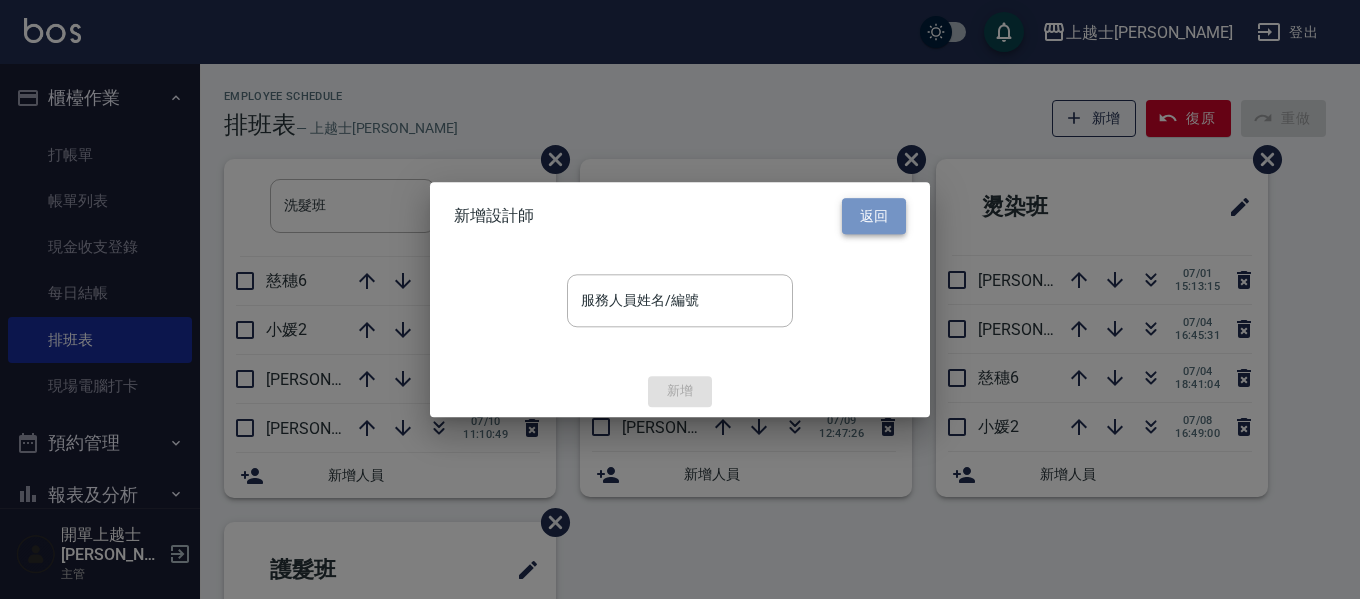 click on "返回" at bounding box center (874, 216) 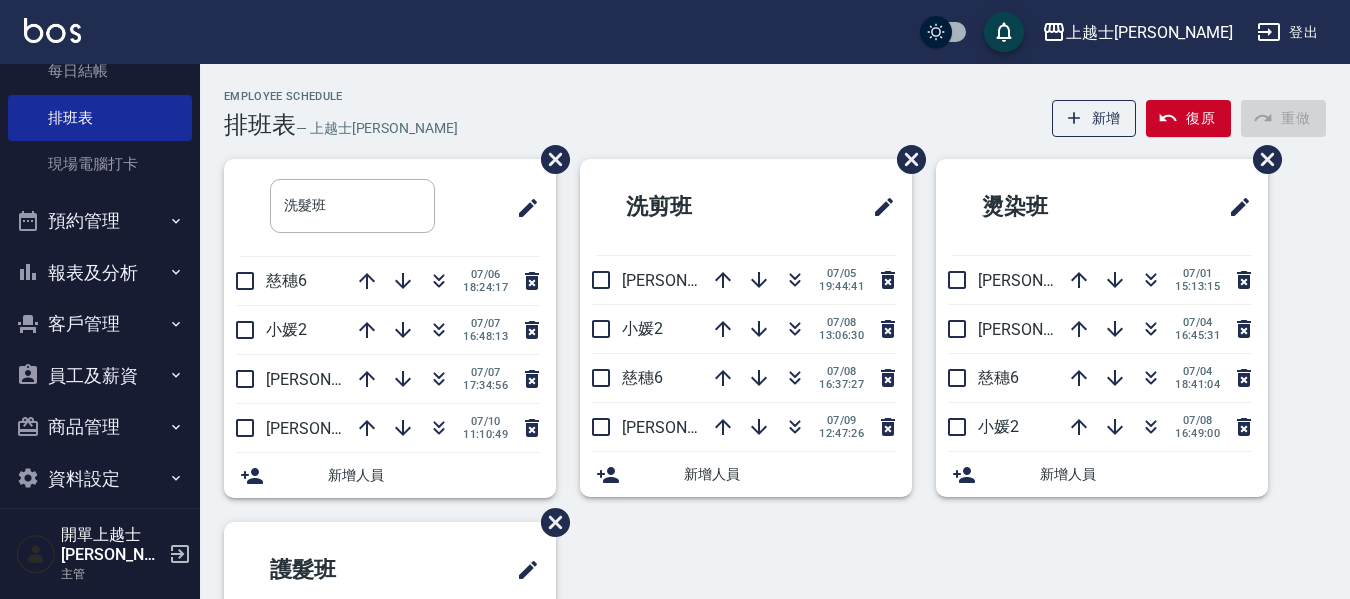 scroll, scrollTop: 224, scrollLeft: 0, axis: vertical 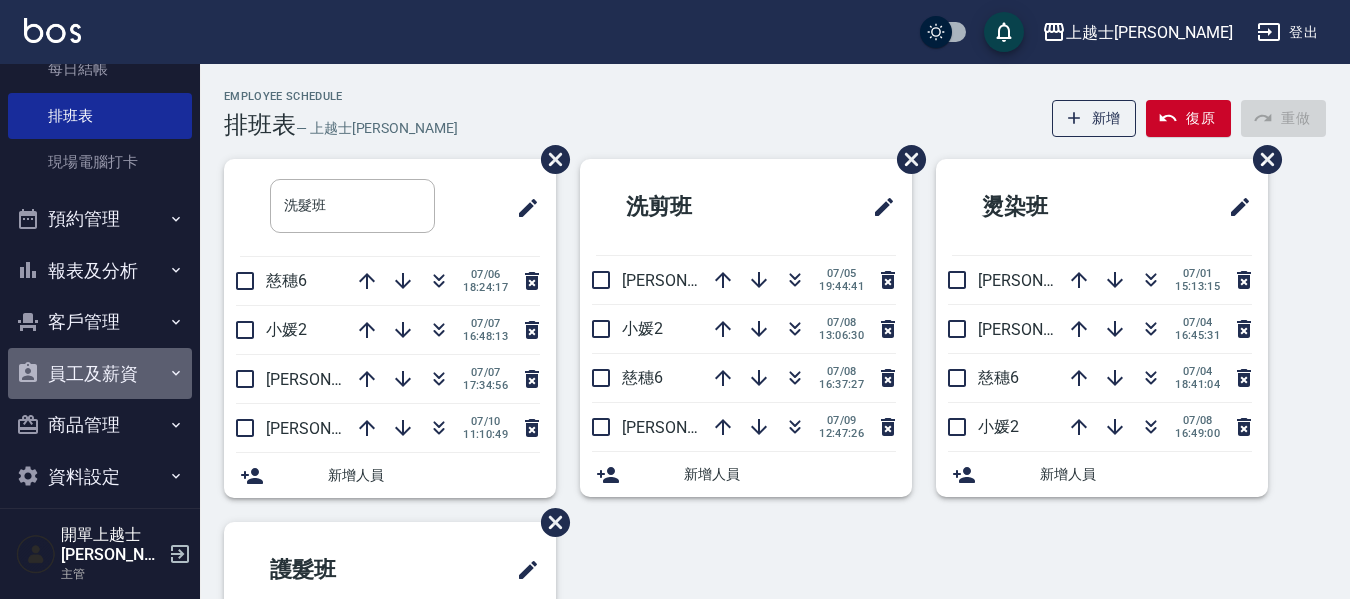 click on "員工及薪資" at bounding box center [100, 374] 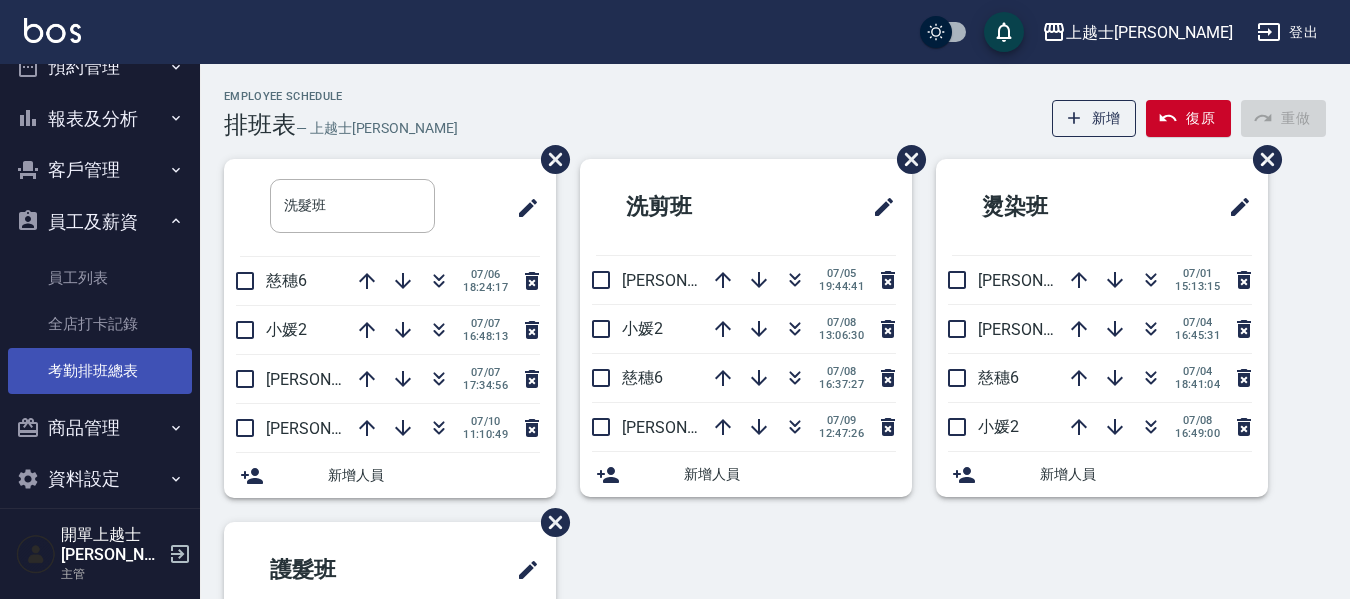 scroll, scrollTop: 379, scrollLeft: 0, axis: vertical 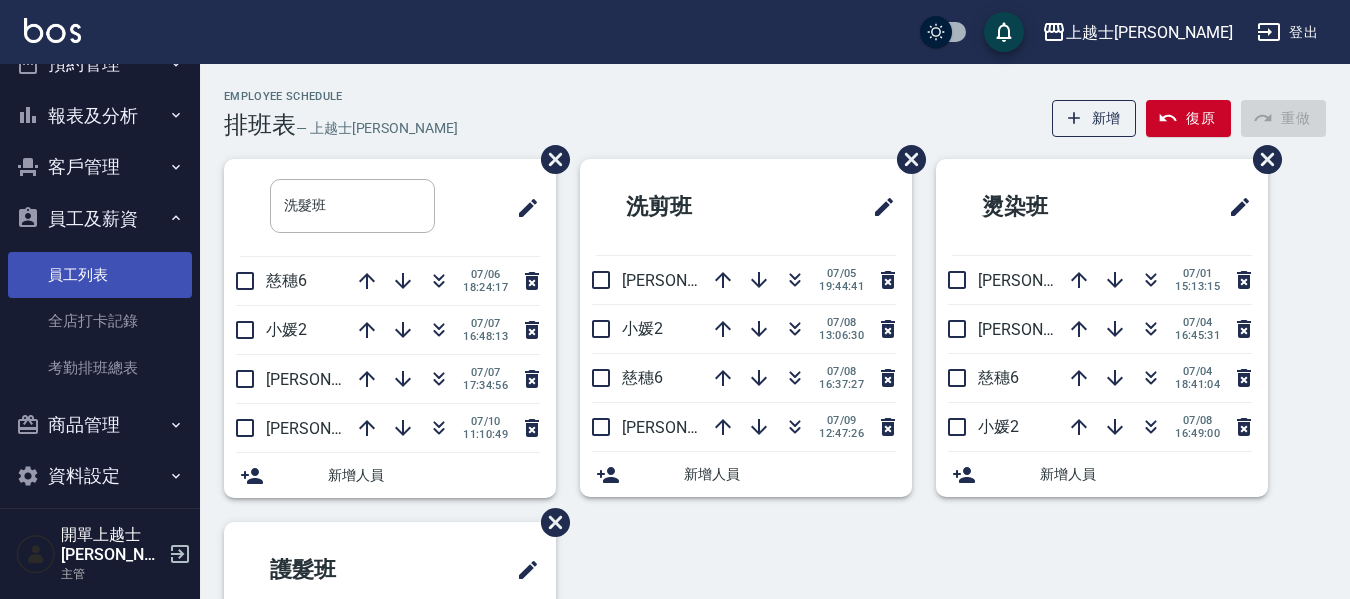 click on "員工列表" at bounding box center [100, 275] 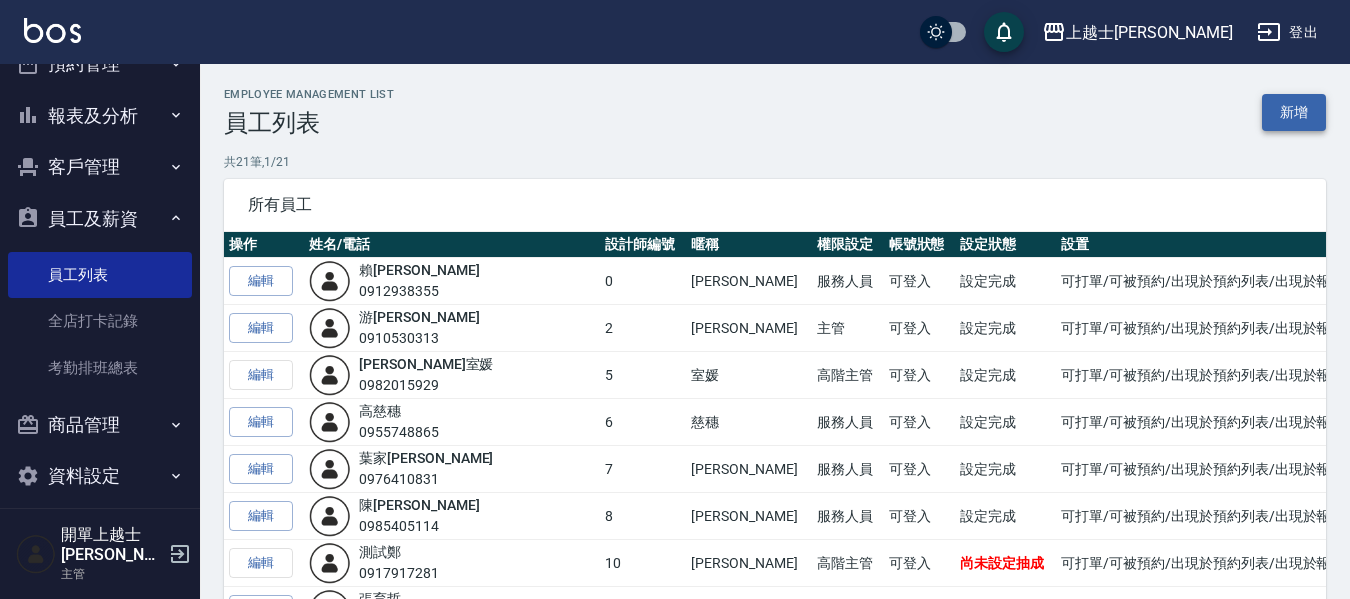 click on "新增" at bounding box center (1294, 112) 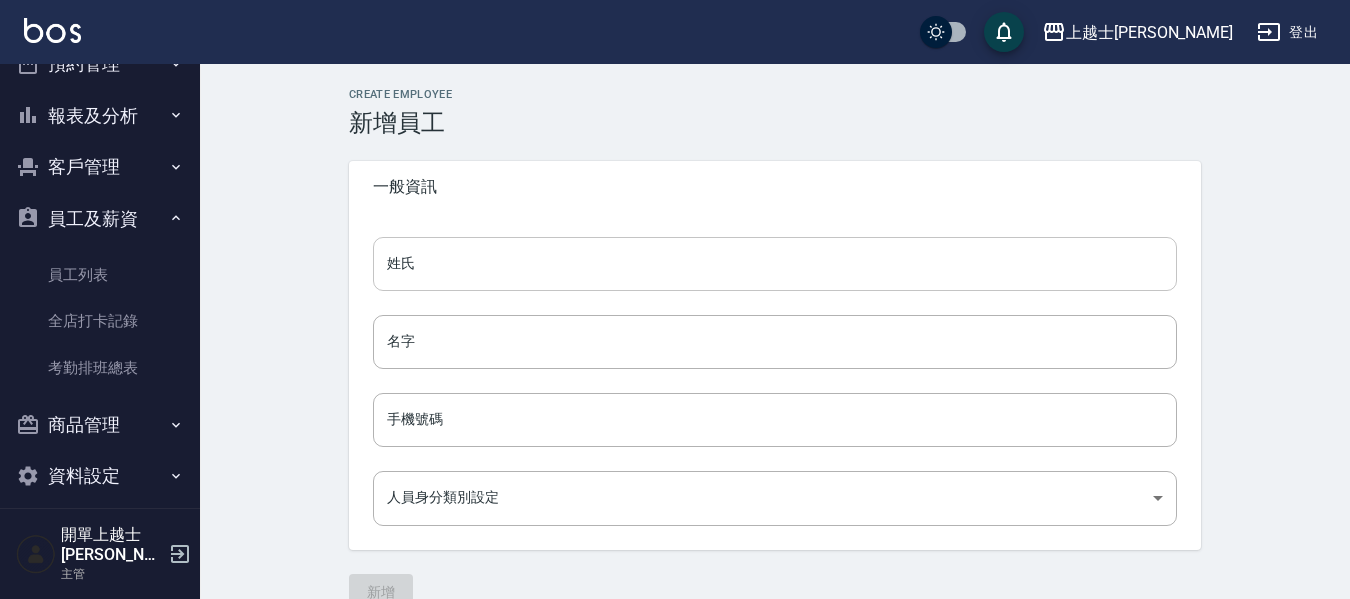click on "姓氏" at bounding box center (775, 264) 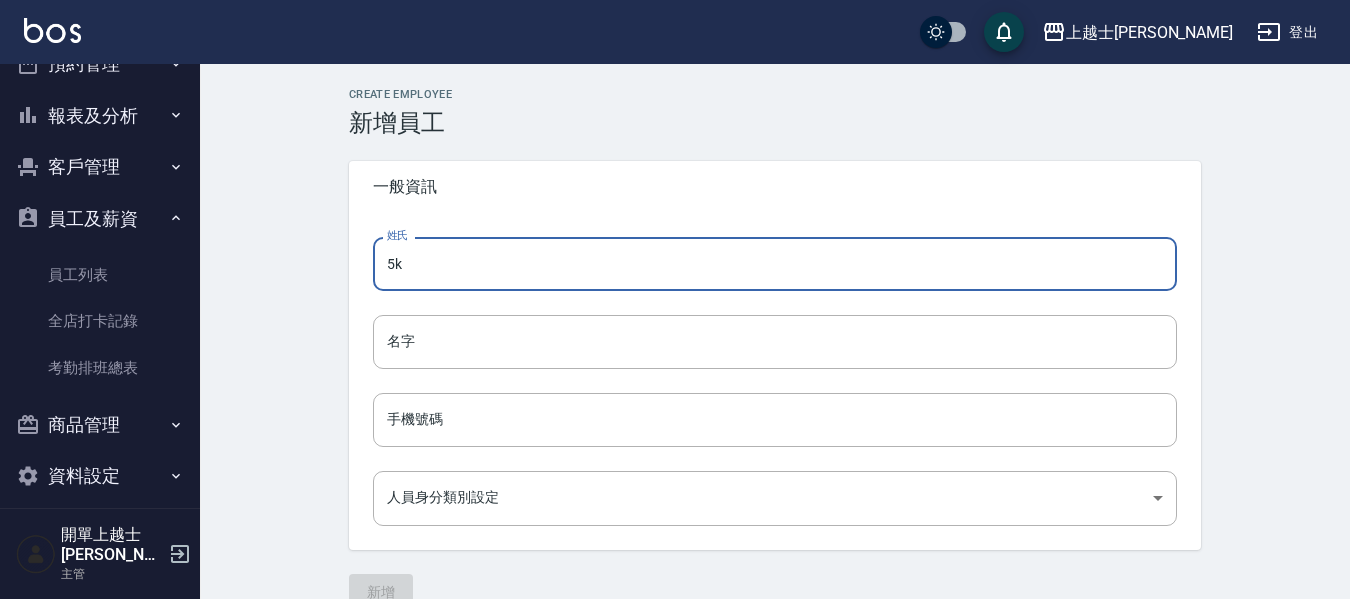 type on "5" 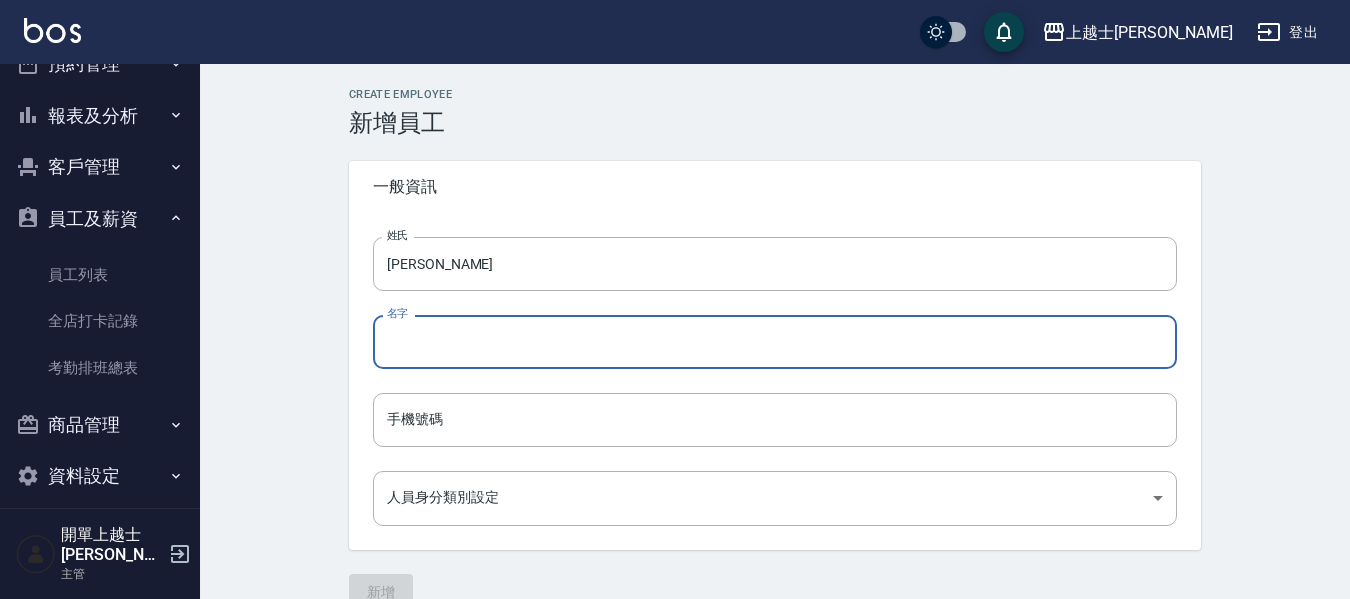 click on "名字" at bounding box center (775, 342) 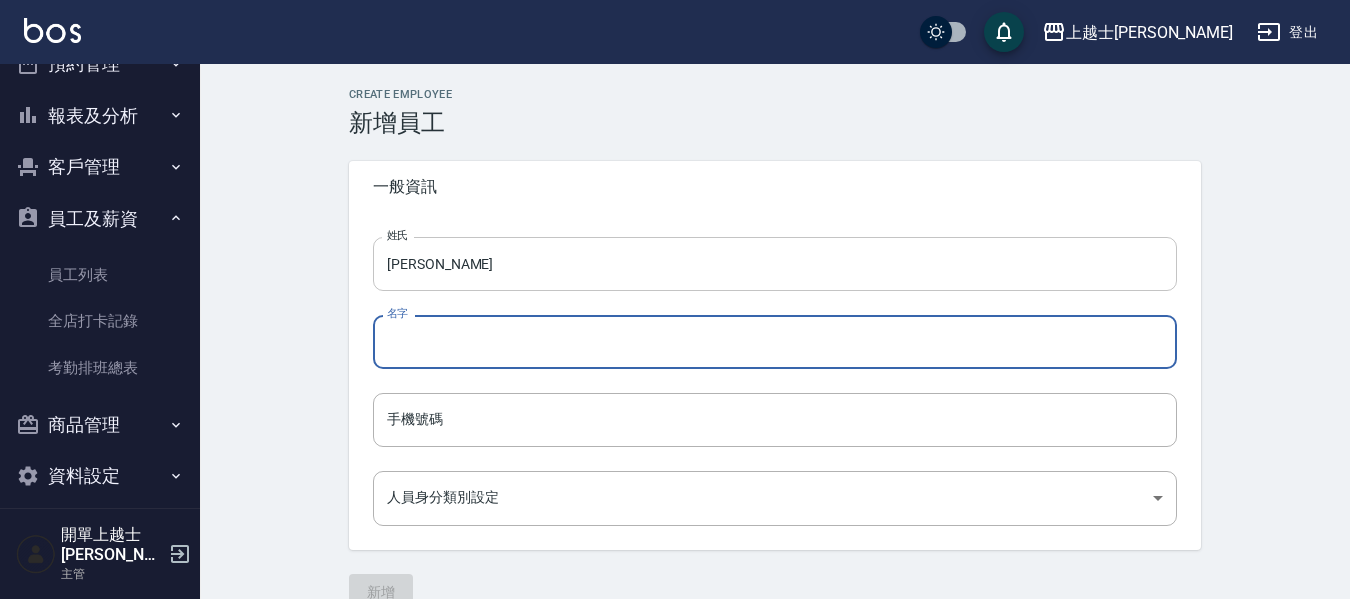 click on "[PERSON_NAME]" at bounding box center [775, 264] 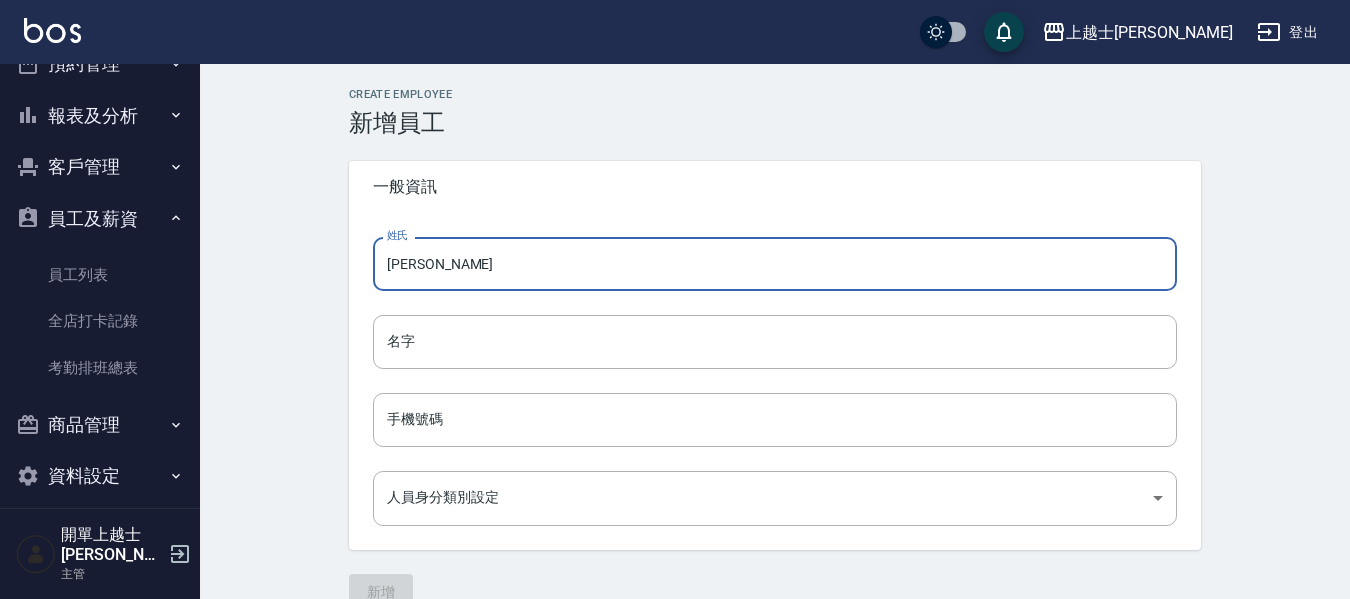 type on "哲" 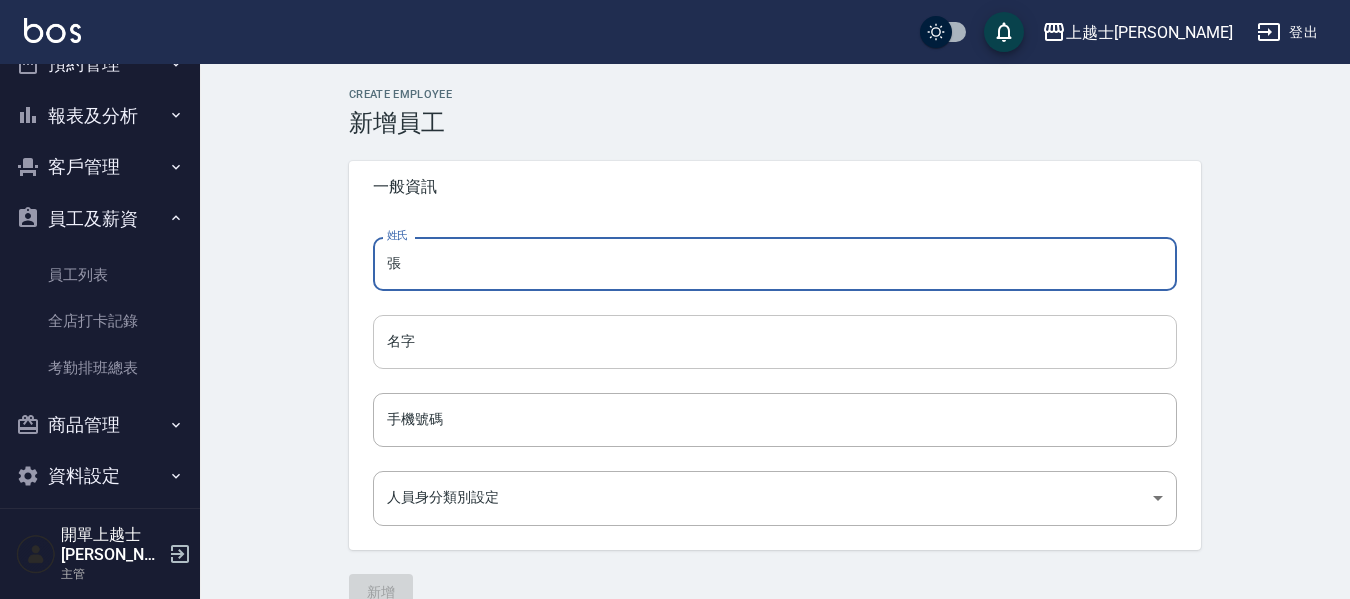 type on "張" 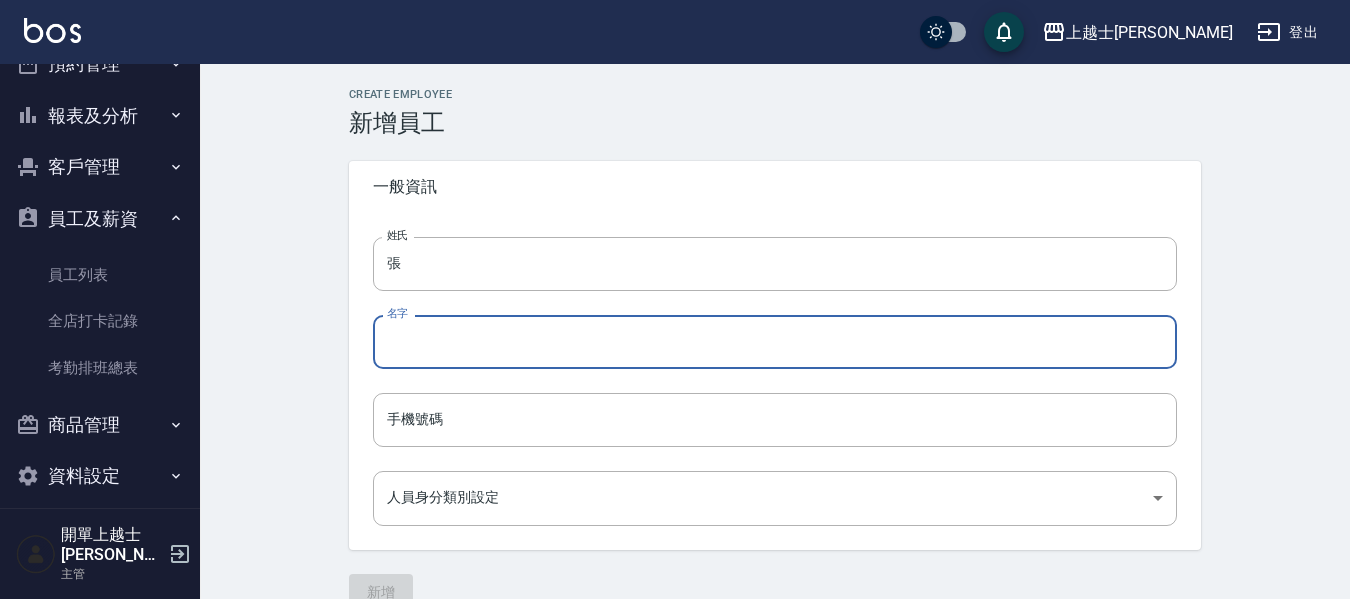 click on "名字" at bounding box center [775, 342] 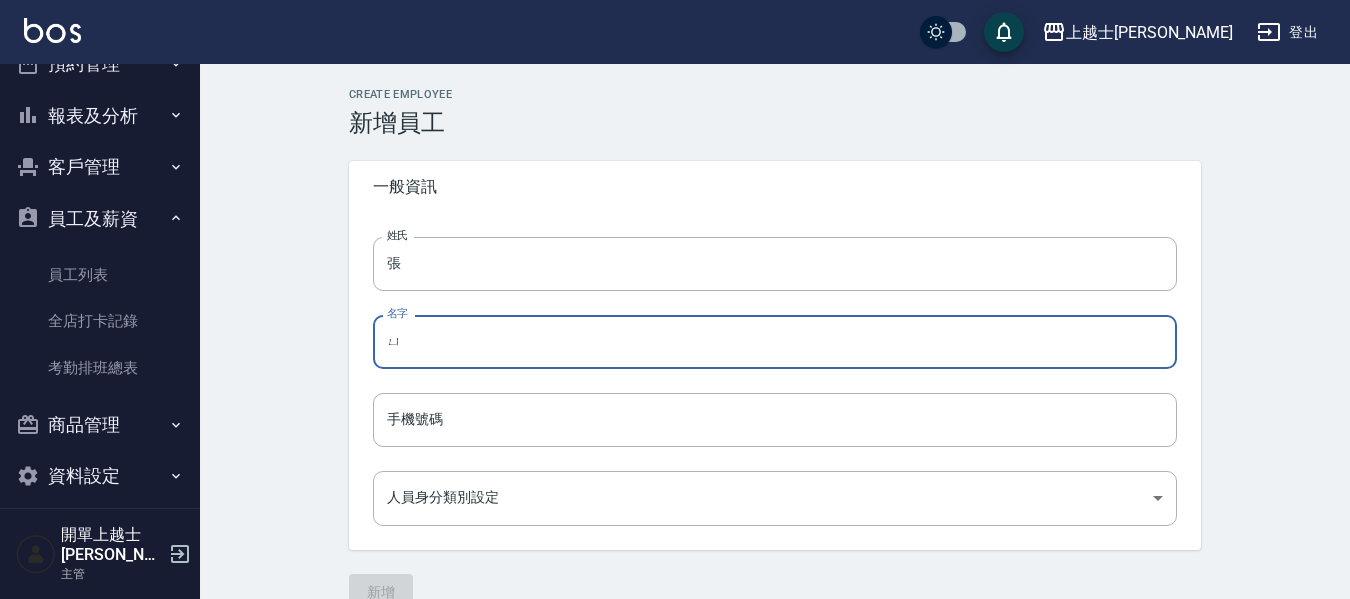 type on "玉" 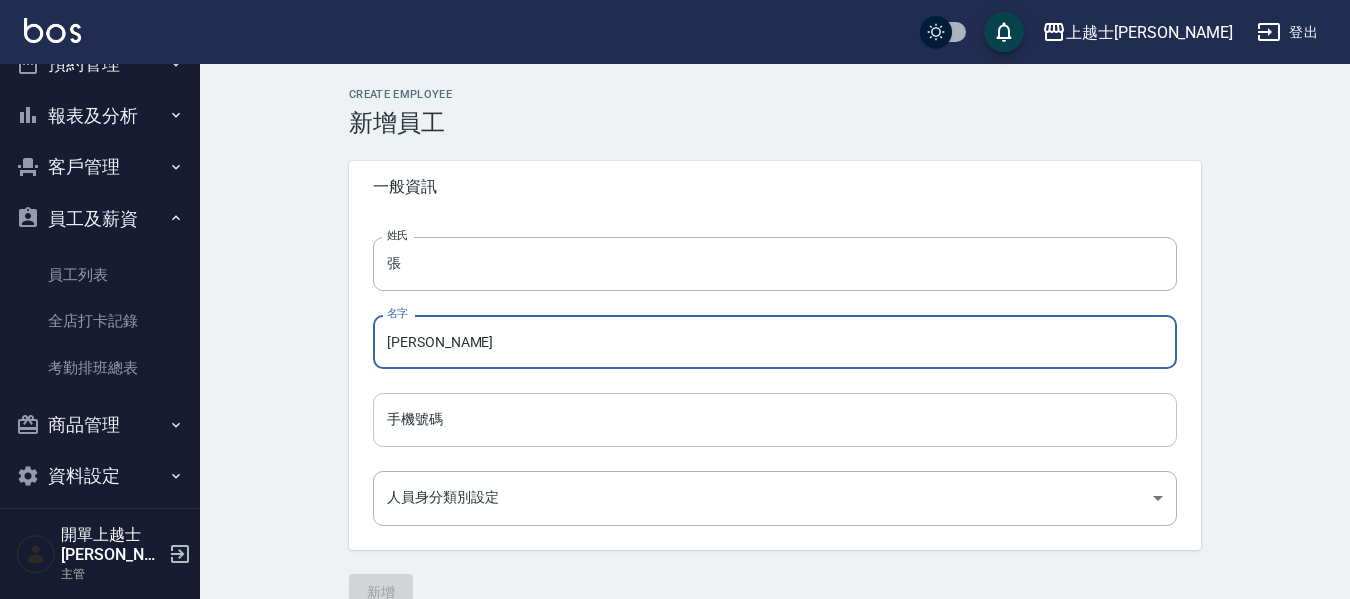 type on "[PERSON_NAME]" 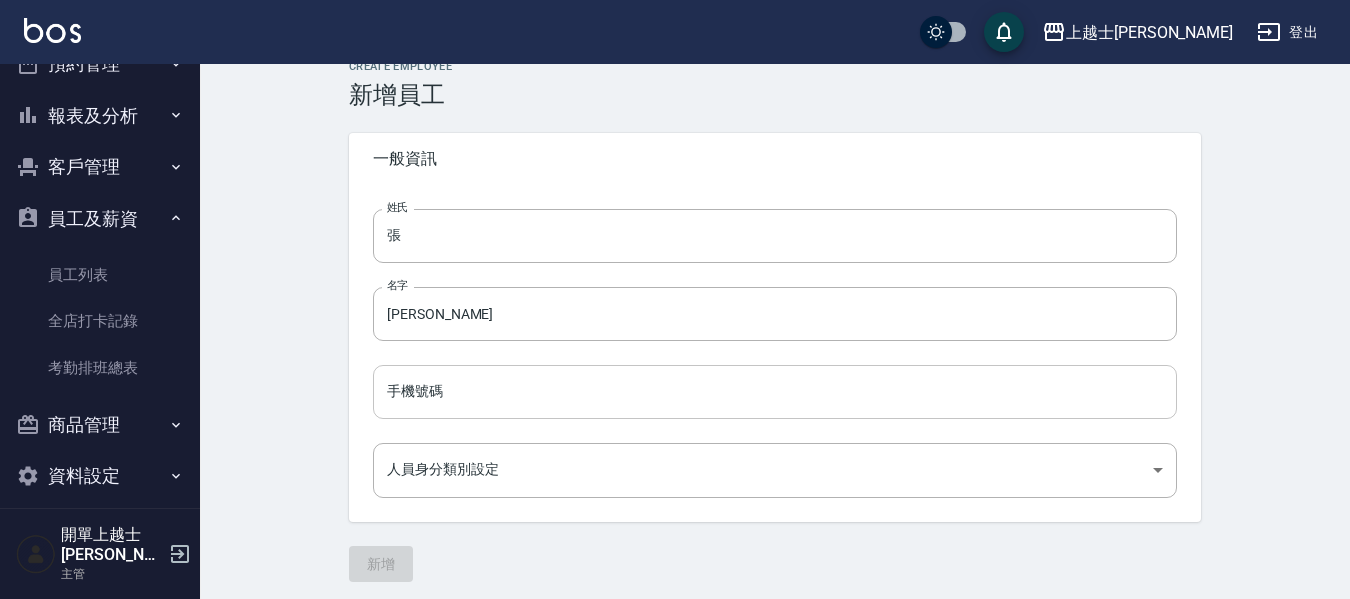 scroll, scrollTop: 35, scrollLeft: 0, axis: vertical 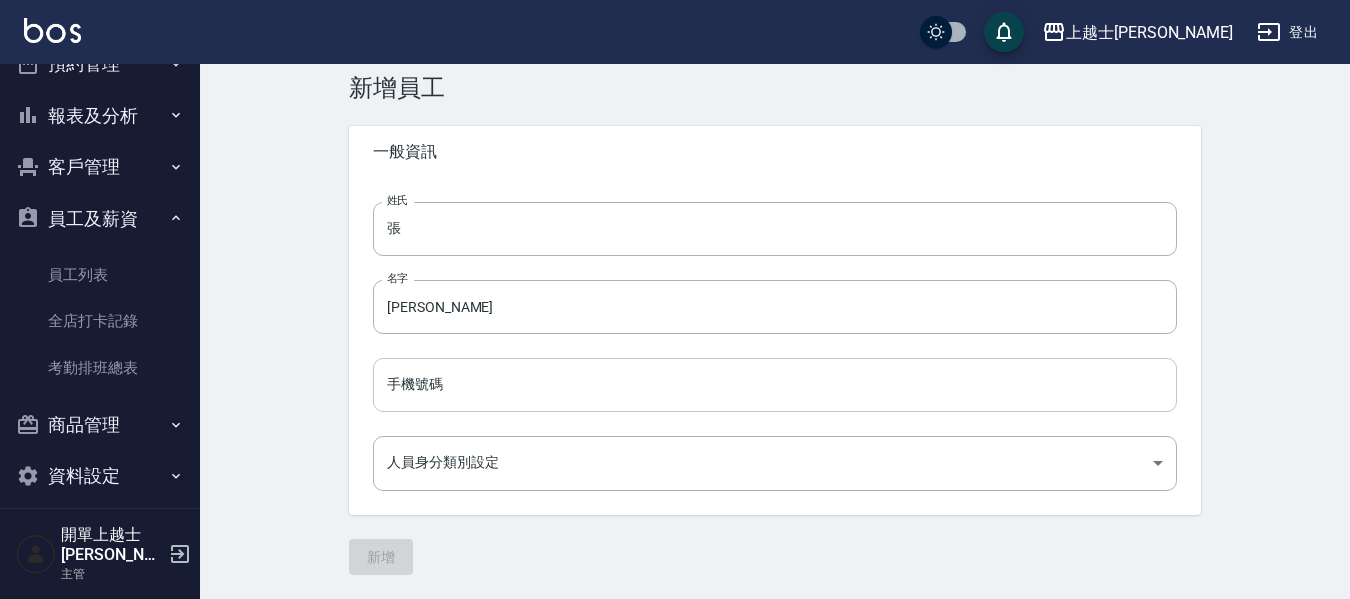 click on "手機號碼" at bounding box center [775, 385] 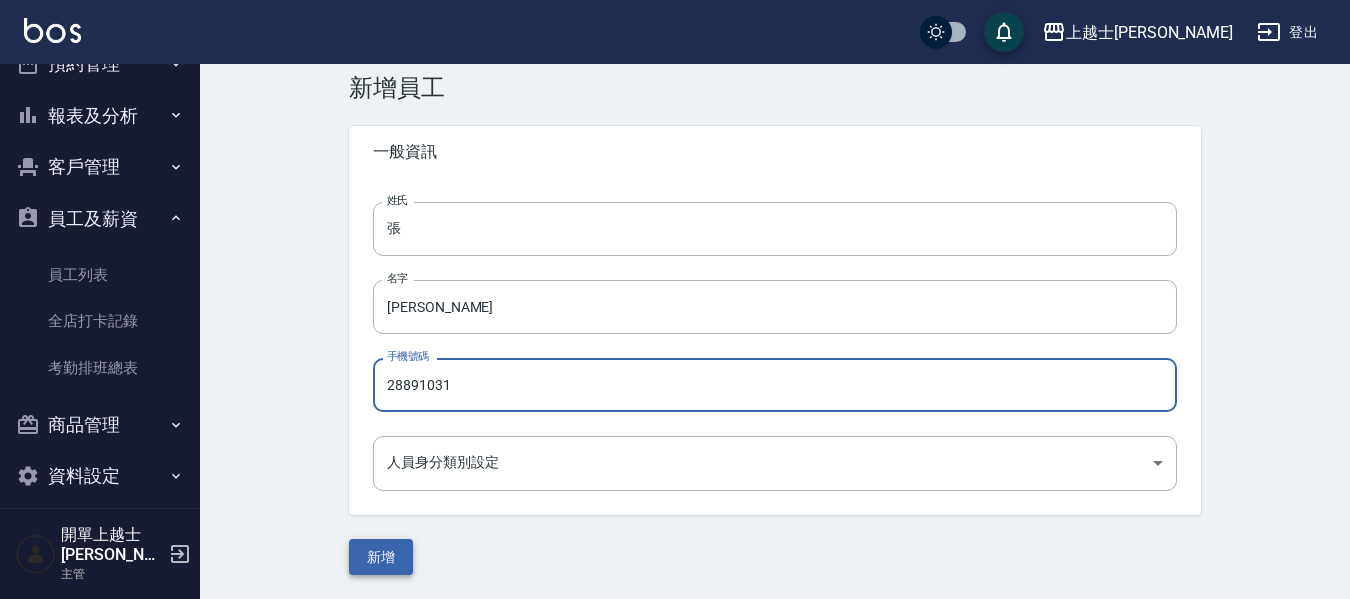 type on "28891031" 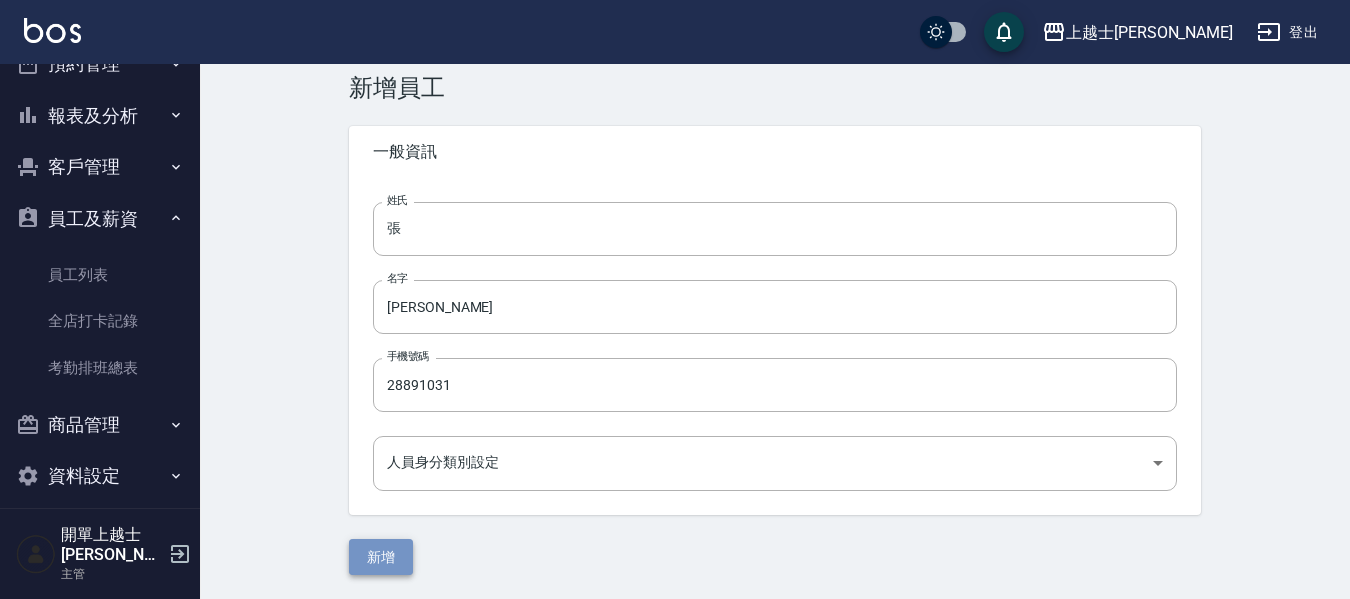 click on "新增" at bounding box center (381, 557) 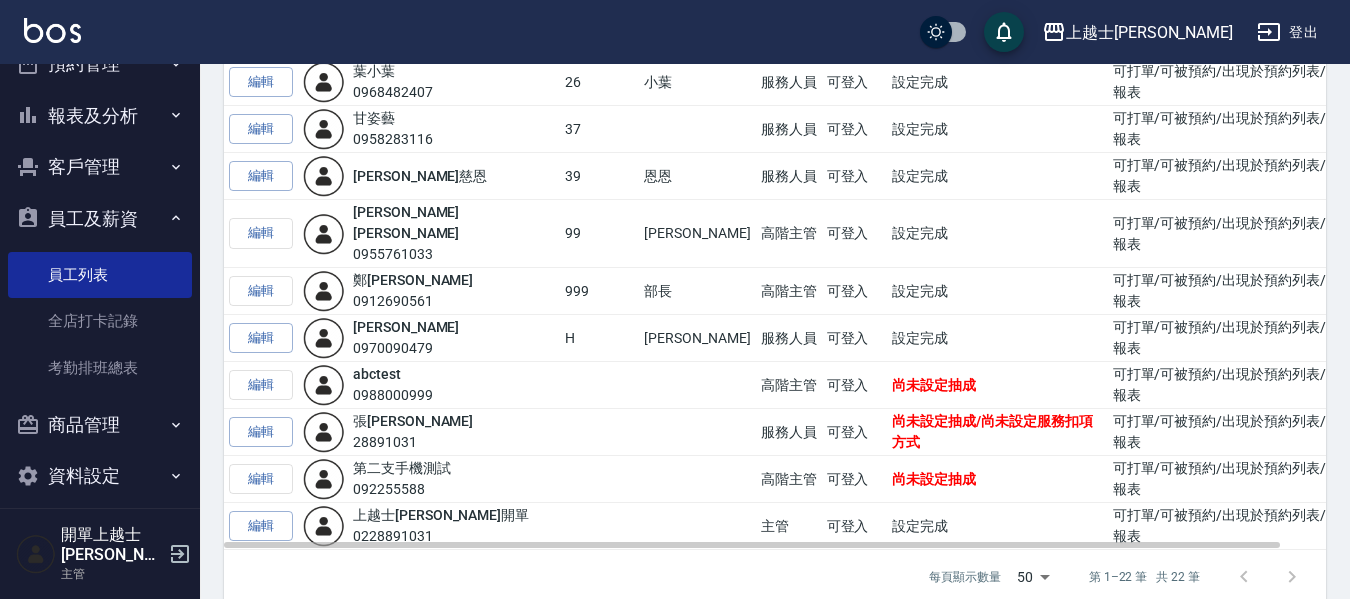 scroll, scrollTop: 771, scrollLeft: 0, axis: vertical 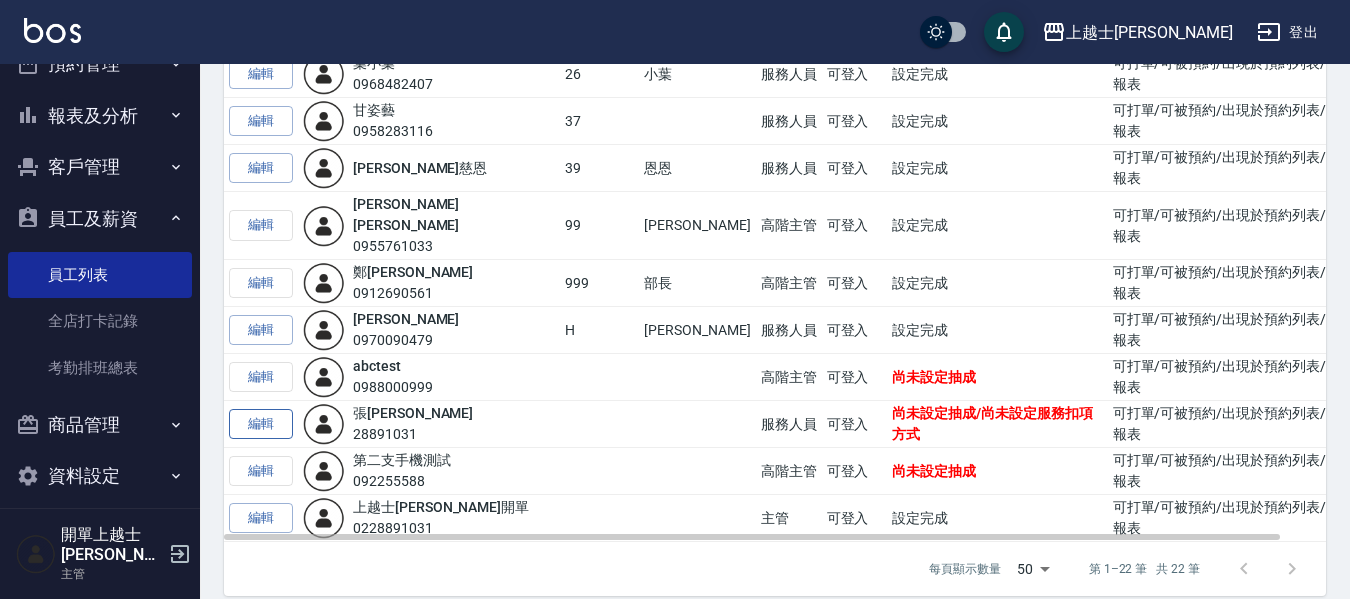 click on "編輯" at bounding box center (261, 424) 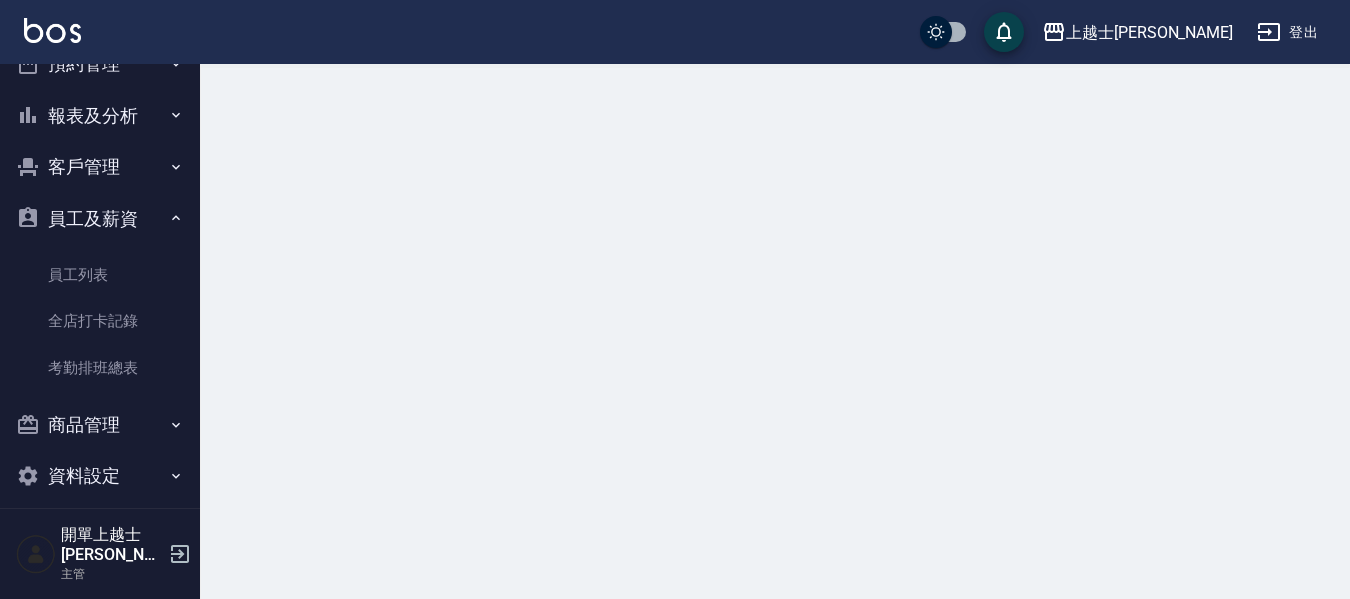 scroll, scrollTop: 0, scrollLeft: 0, axis: both 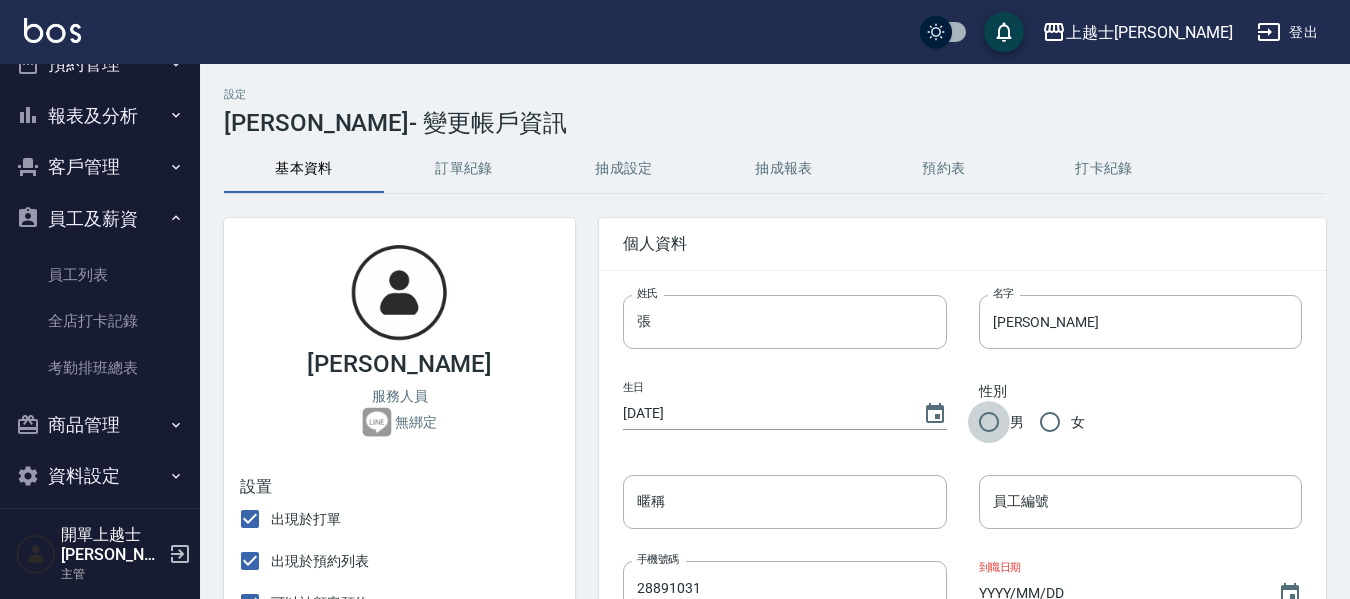 click on "男" at bounding box center (989, 422) 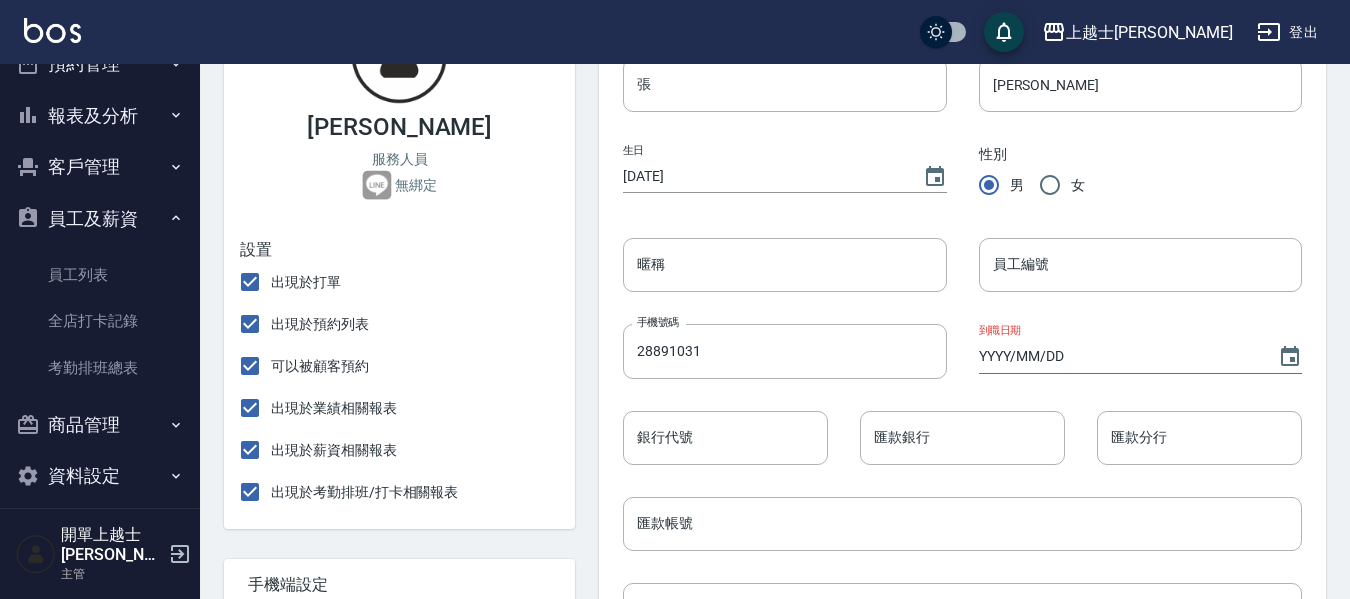 scroll, scrollTop: 200, scrollLeft: 0, axis: vertical 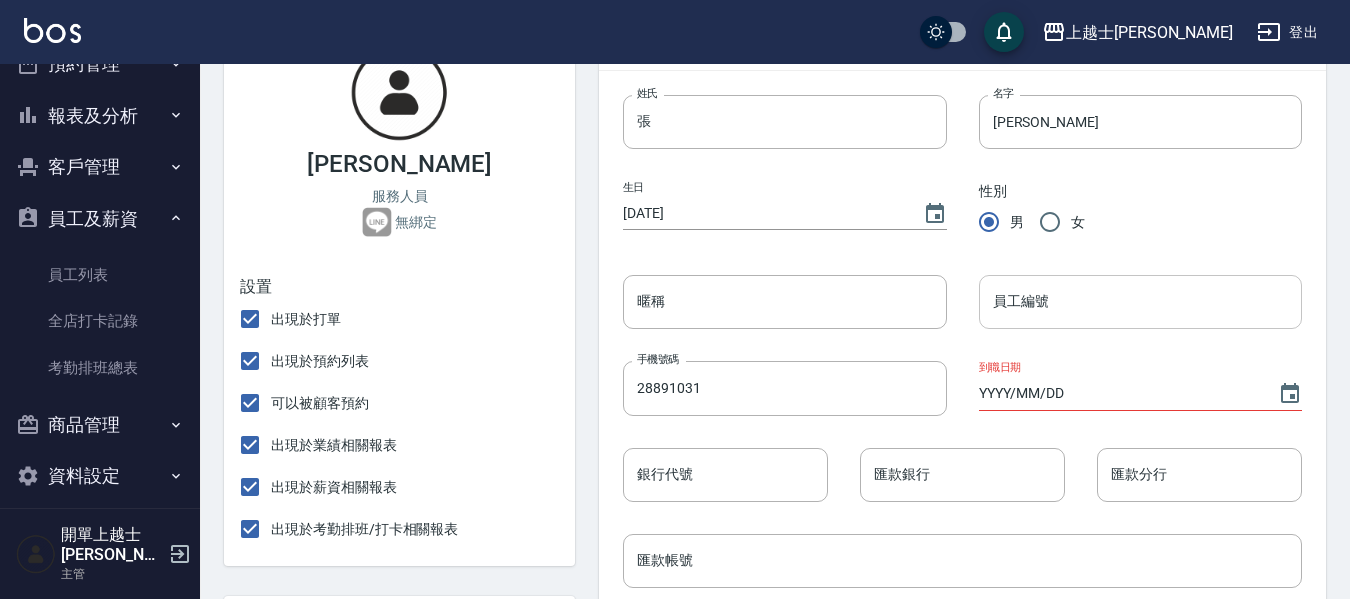click on "員工編號" at bounding box center [1140, 302] 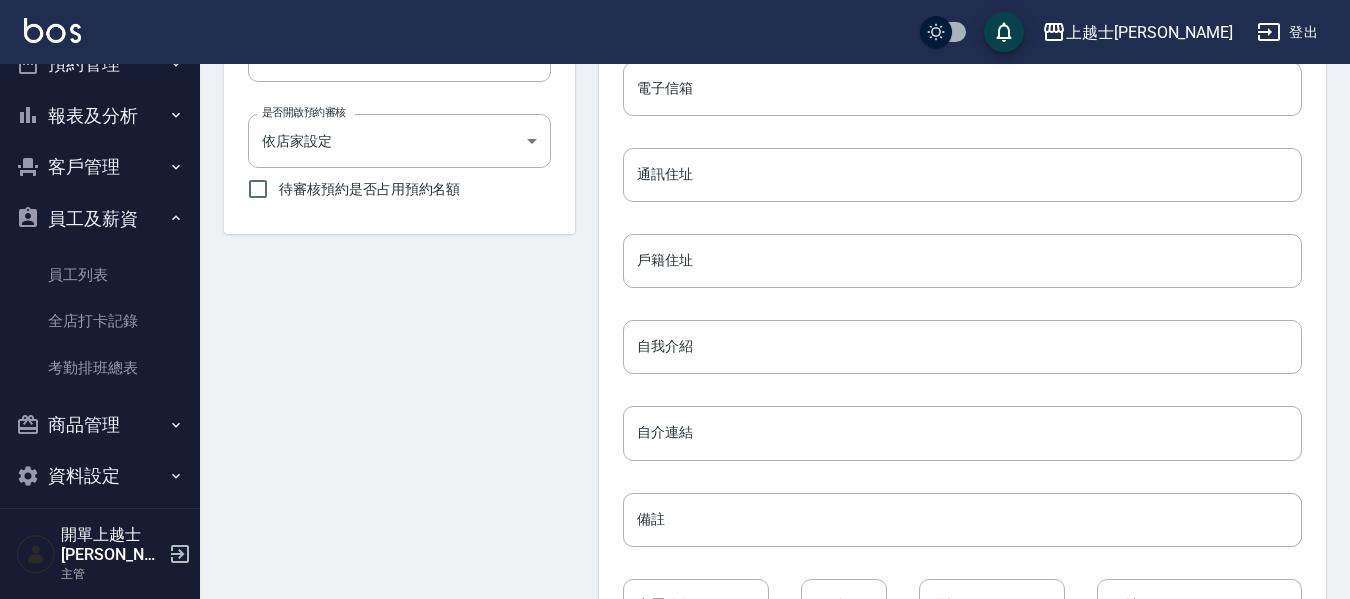 scroll, scrollTop: 996, scrollLeft: 0, axis: vertical 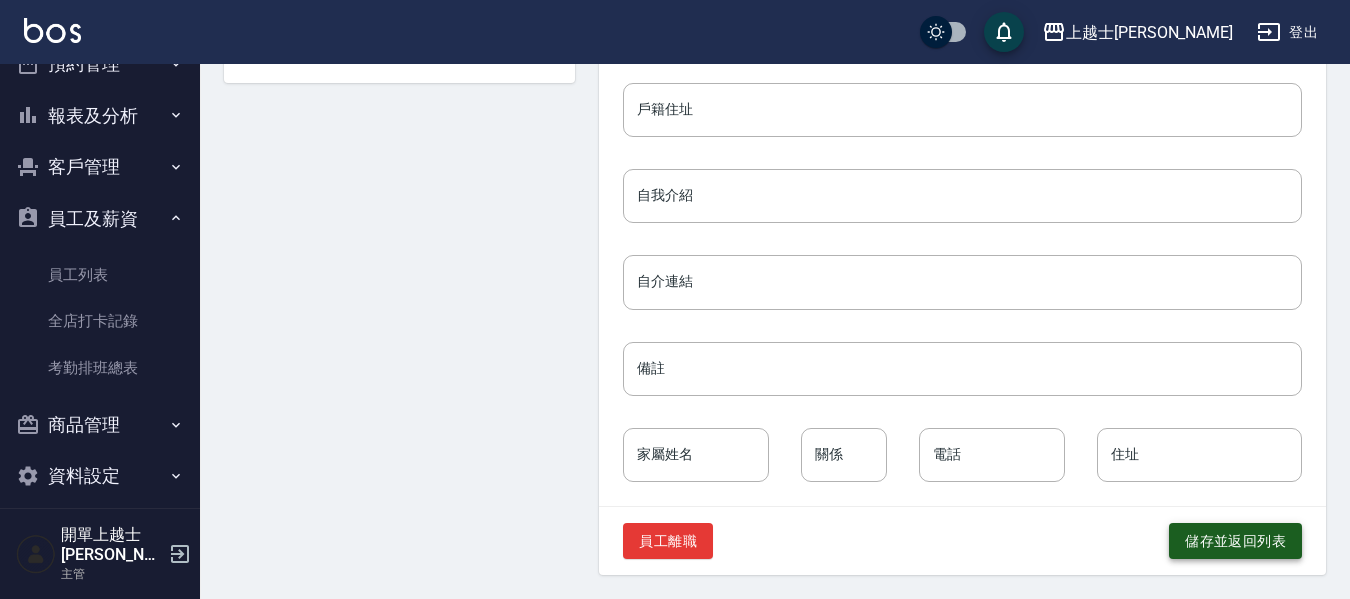 type on "012" 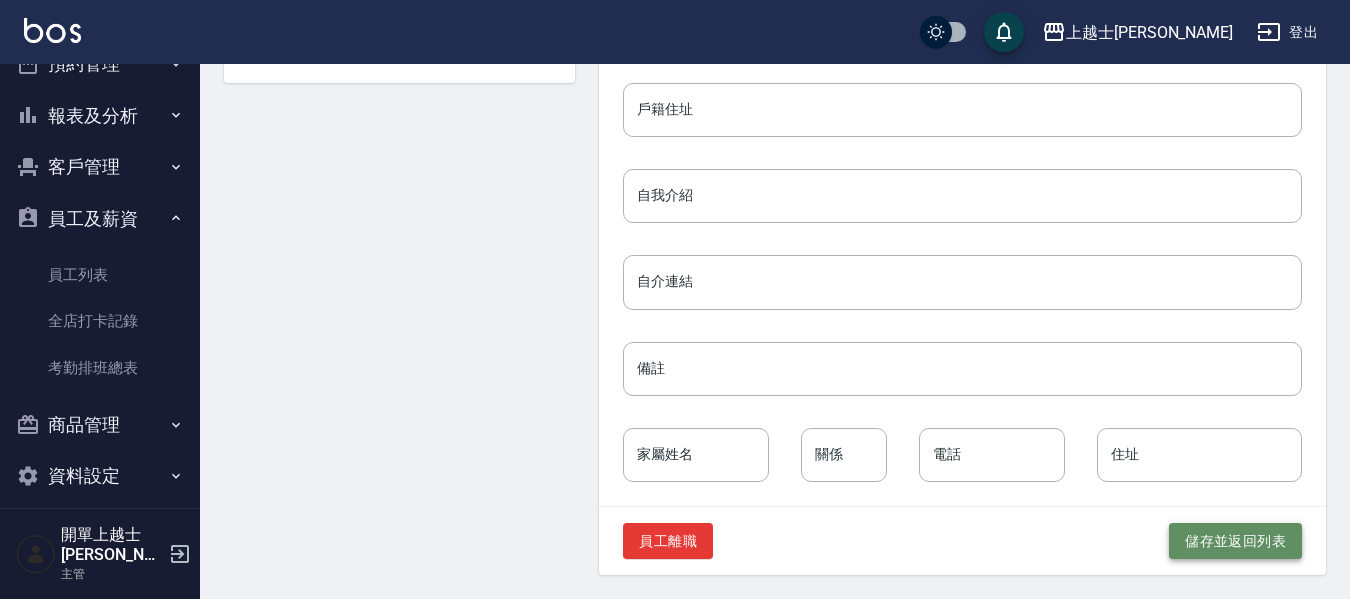 click on "儲存並返回列表" at bounding box center (1235, 541) 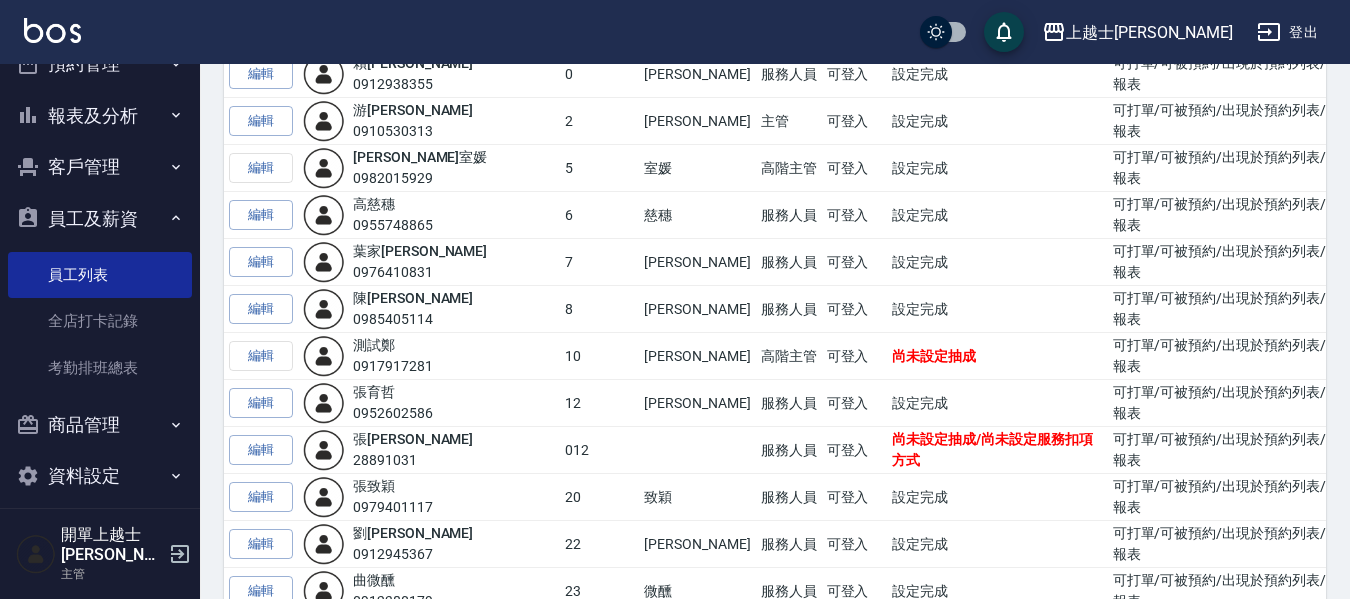 scroll, scrollTop: 171, scrollLeft: 0, axis: vertical 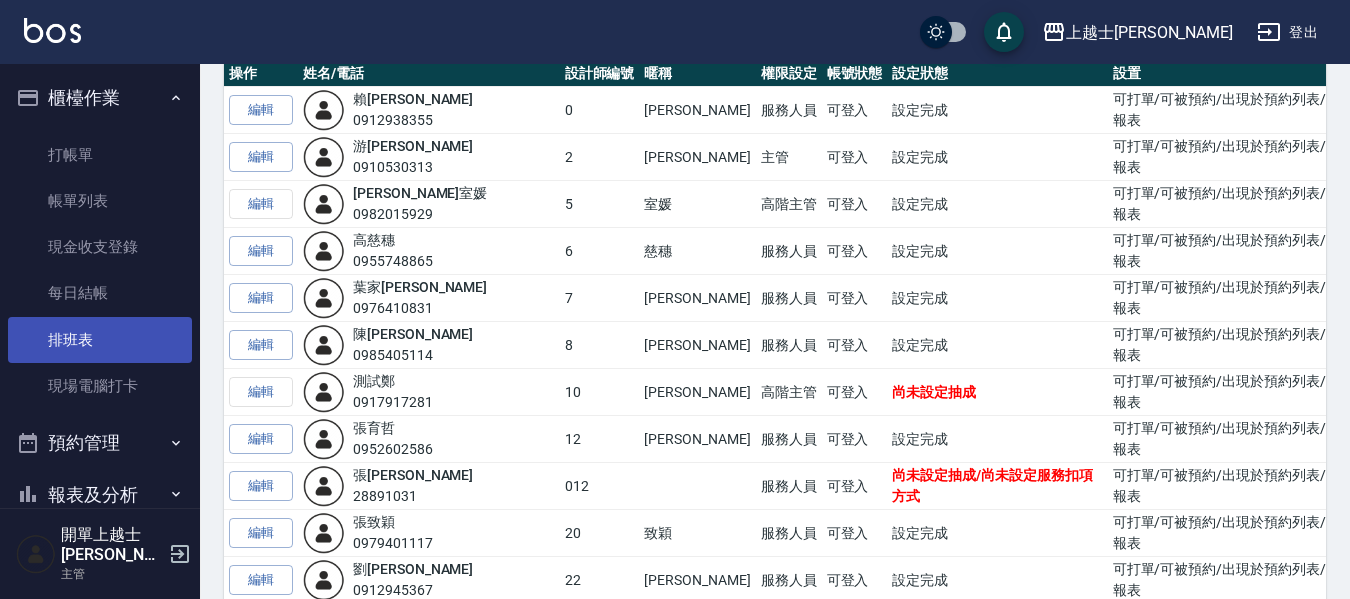 click on "排班表" at bounding box center [100, 340] 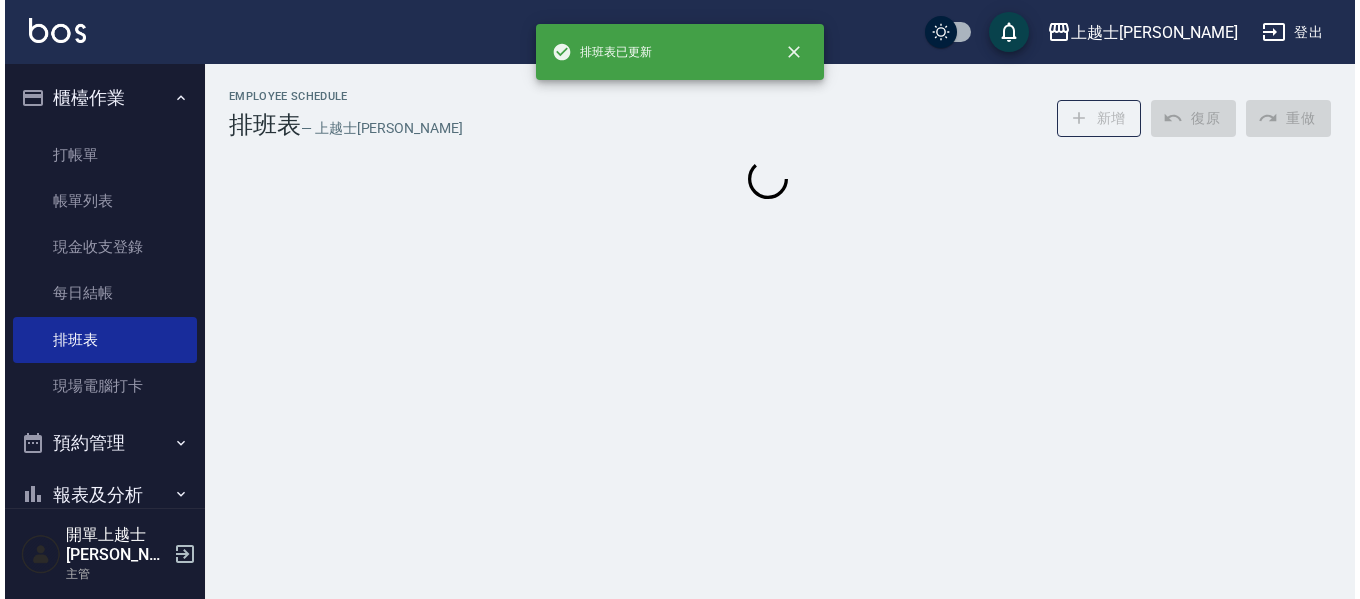 scroll, scrollTop: 0, scrollLeft: 0, axis: both 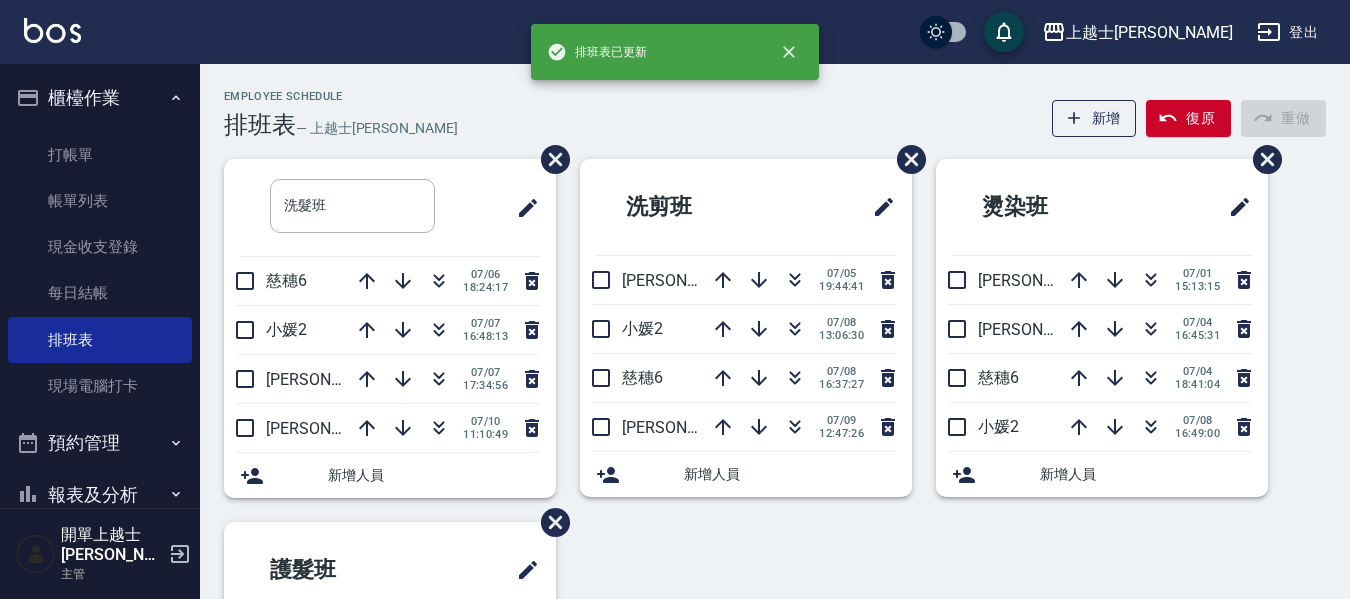 click 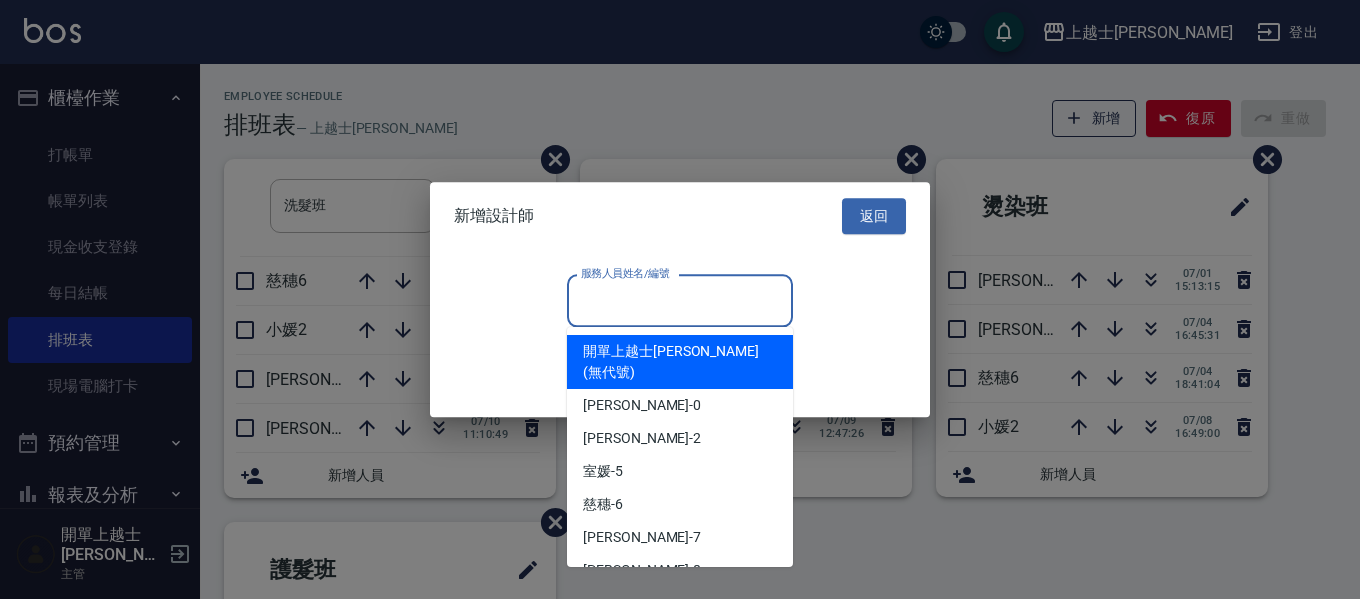 click on "服務人員姓名/編號" at bounding box center (680, 300) 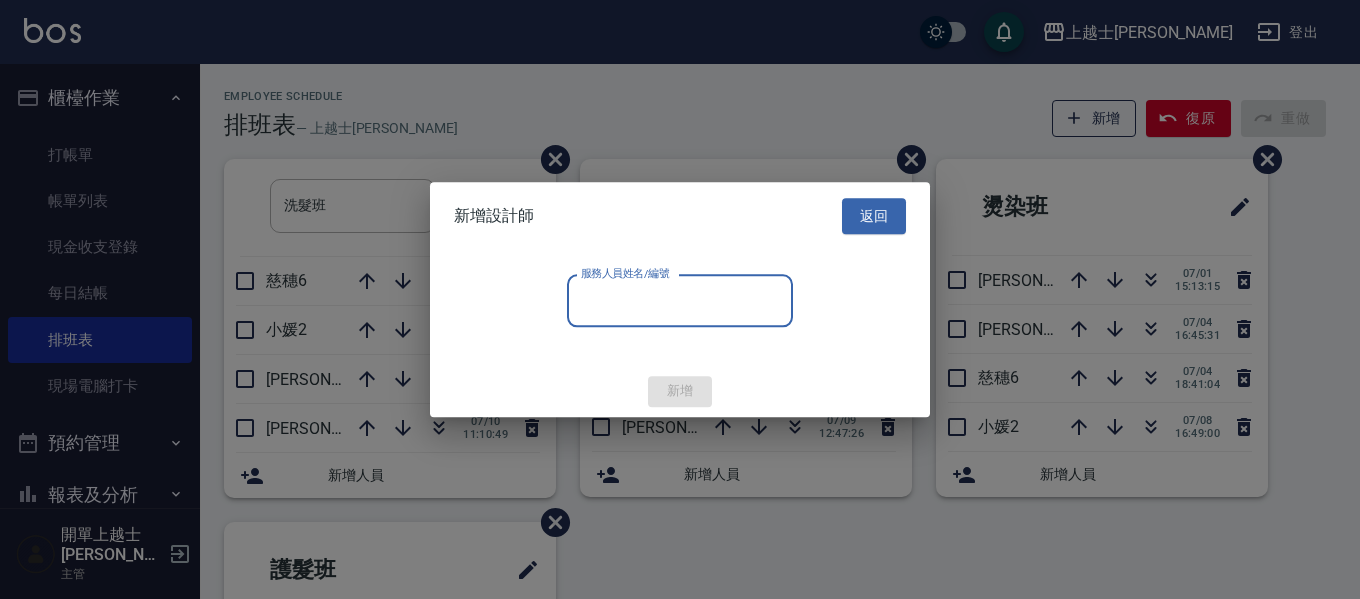 click on "服務人員姓名/編號" at bounding box center (680, 300) 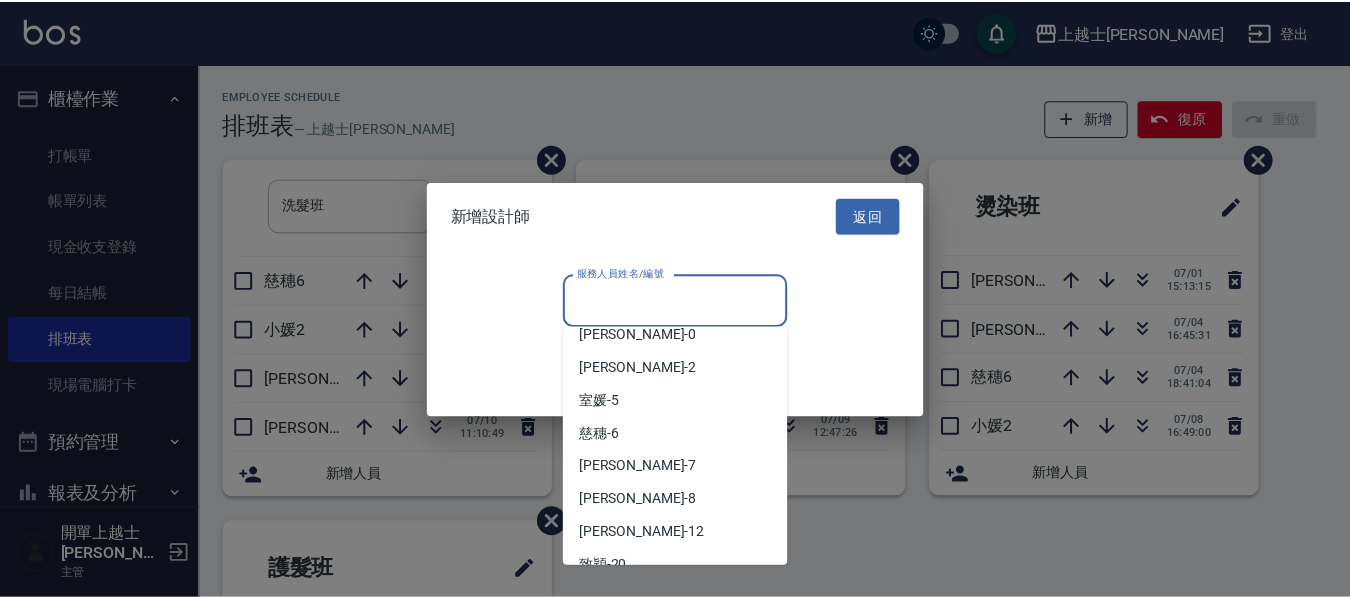 scroll, scrollTop: 100, scrollLeft: 0, axis: vertical 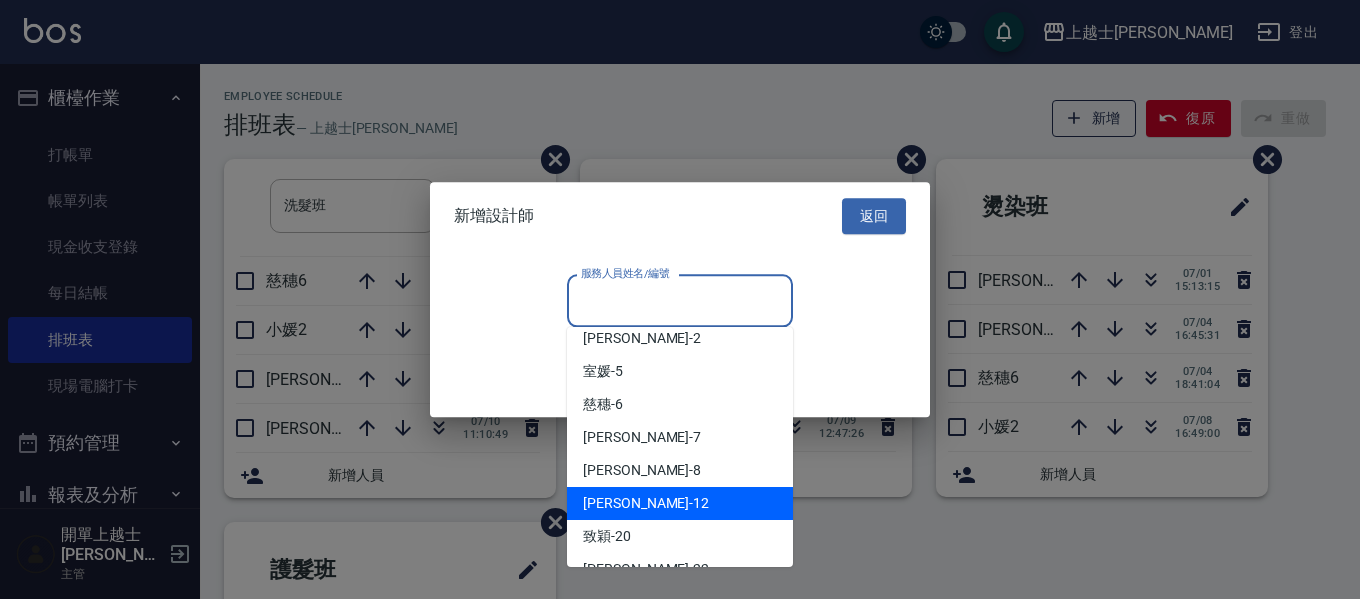 click on "[PERSON_NAME] -12" at bounding box center [680, 503] 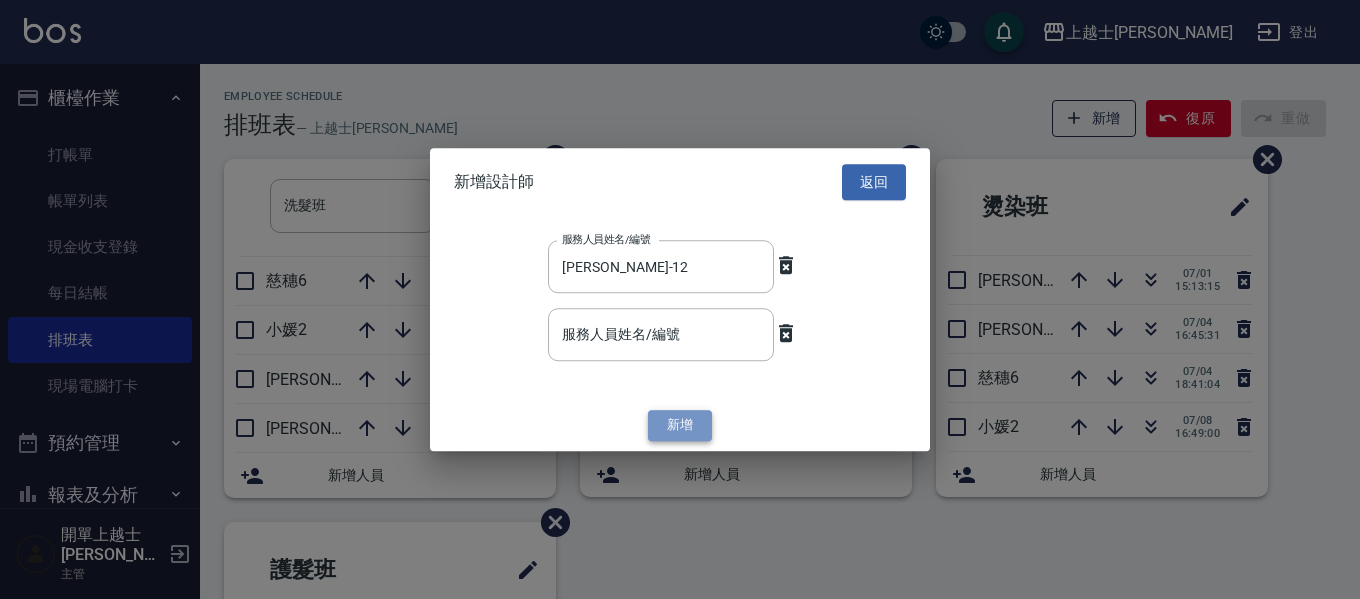 click on "新增" at bounding box center (680, 426) 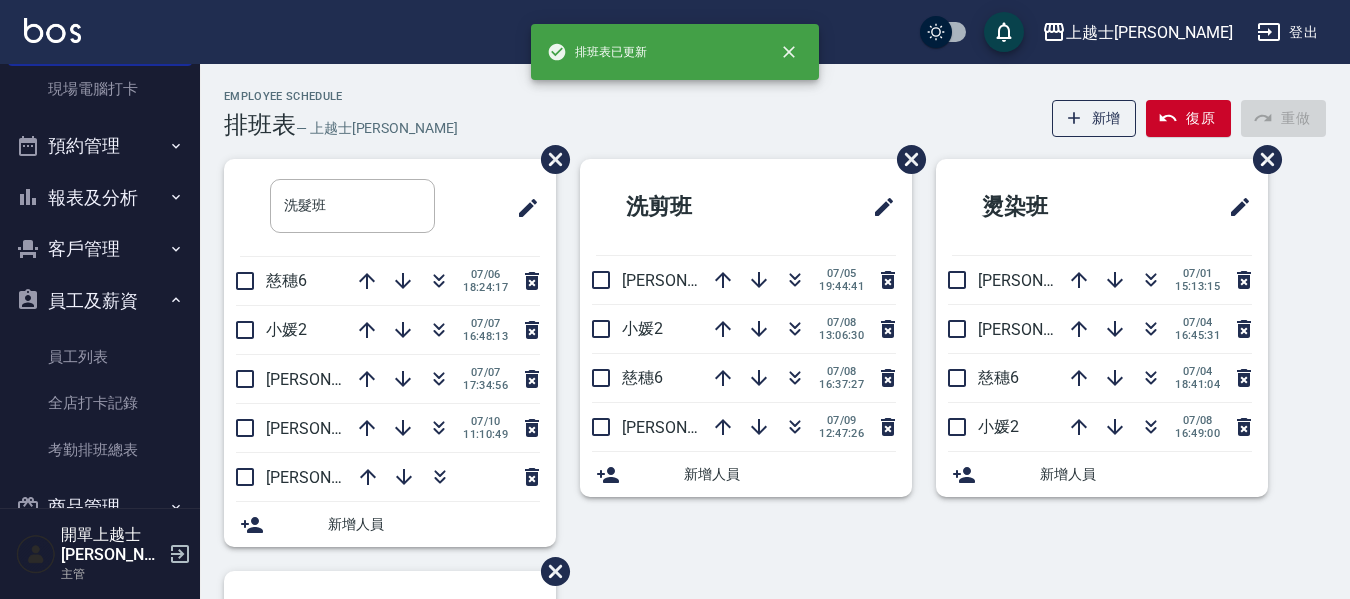 scroll, scrollTop: 379, scrollLeft: 0, axis: vertical 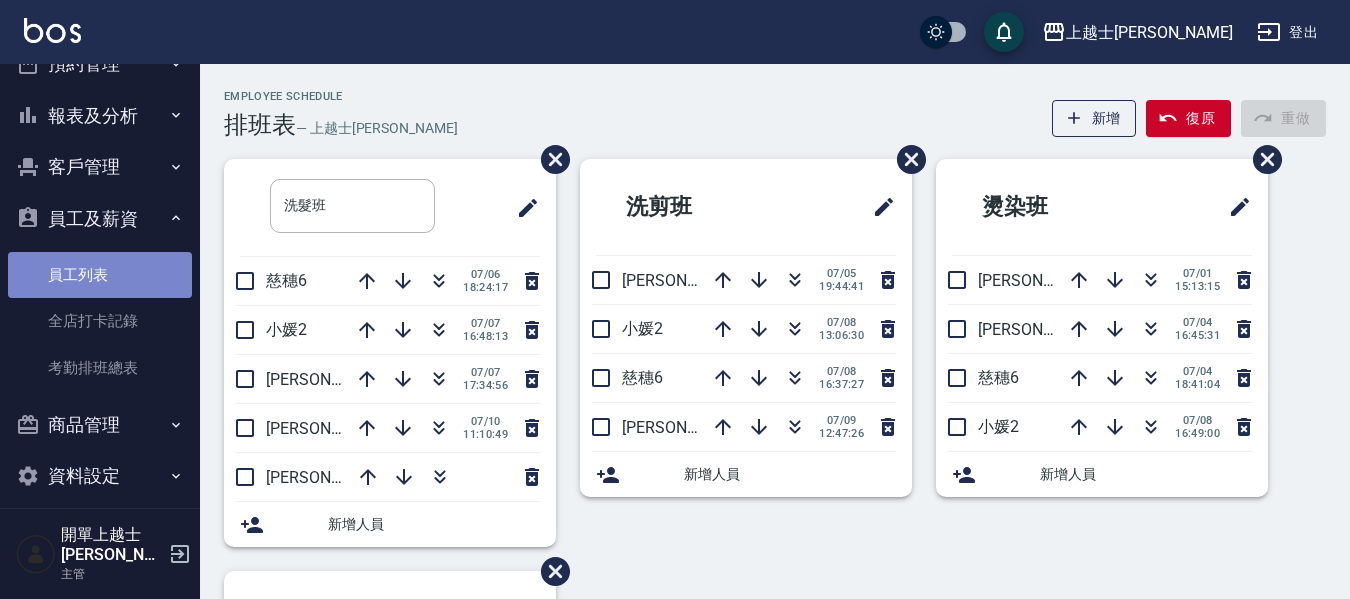 click on "員工列表" at bounding box center (100, 275) 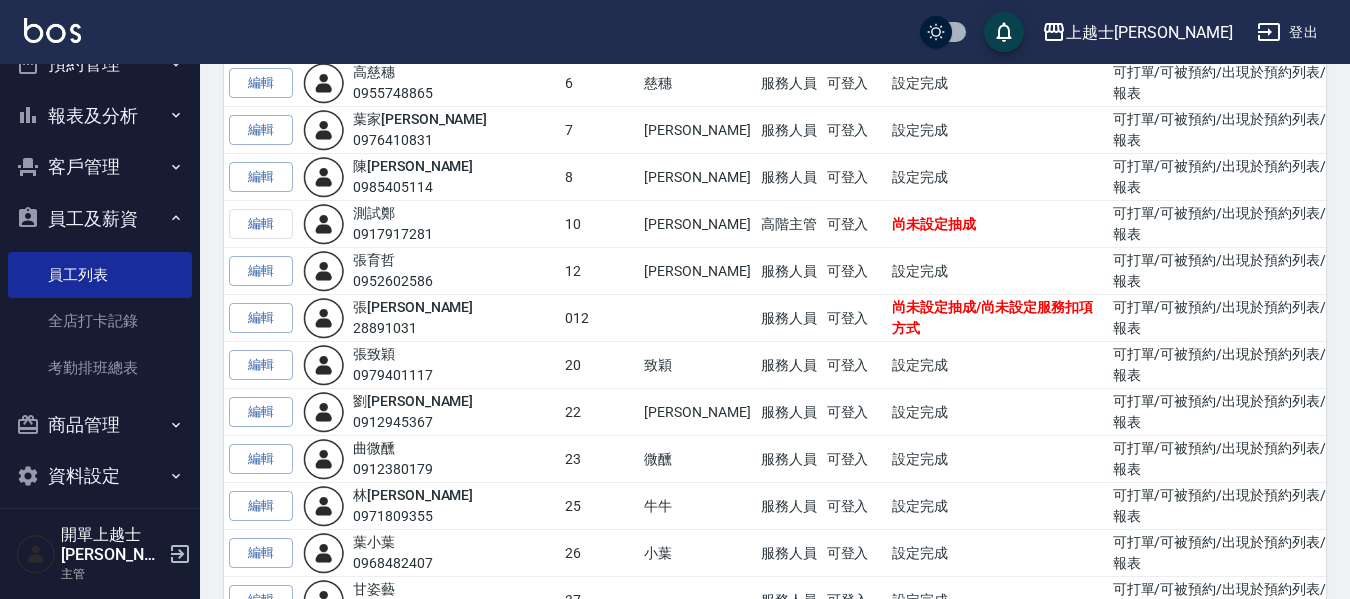scroll, scrollTop: 371, scrollLeft: 0, axis: vertical 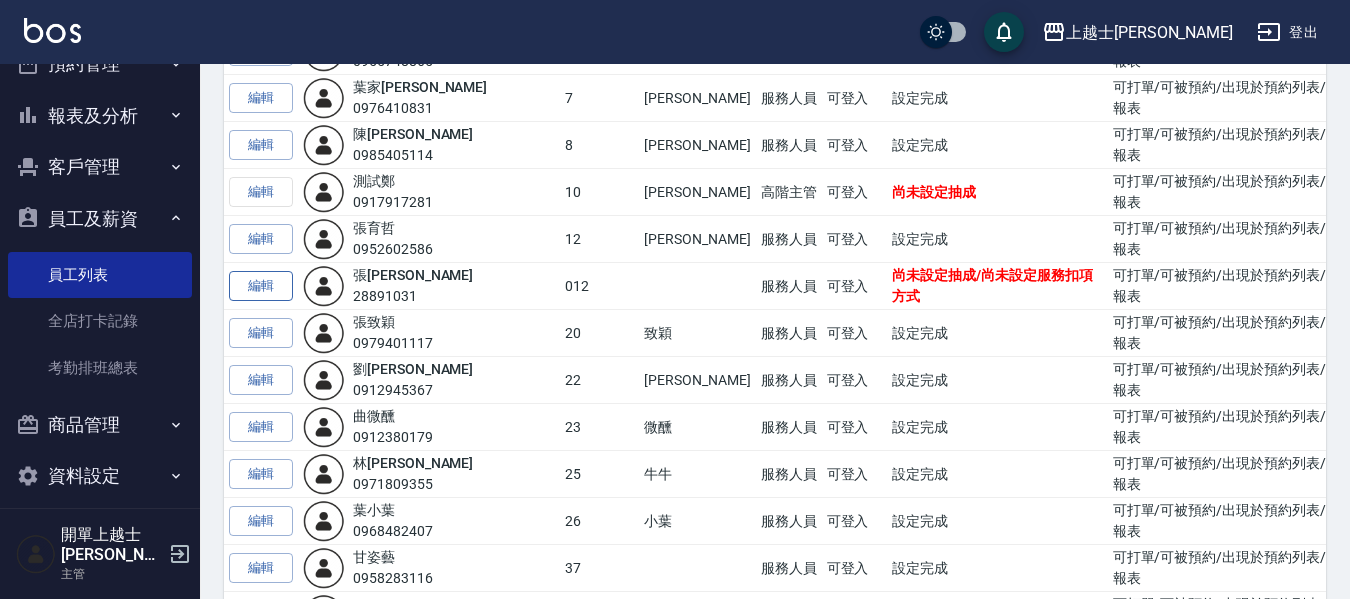 click on "編輯" at bounding box center [261, 286] 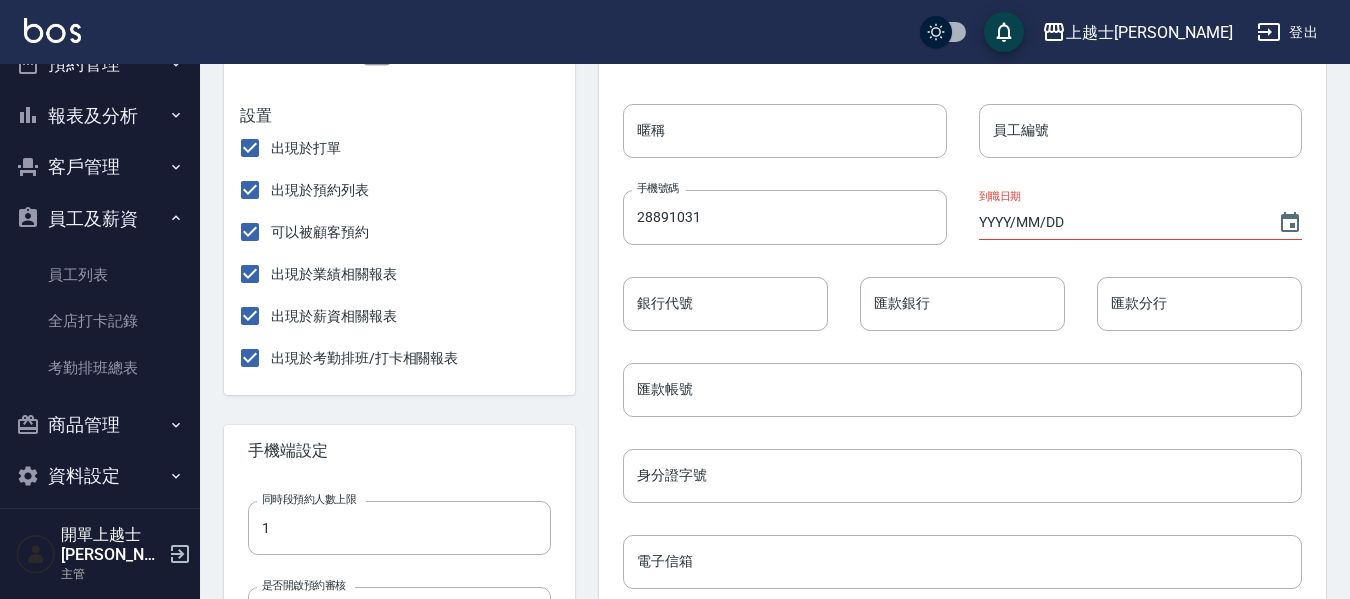 scroll, scrollTop: 0, scrollLeft: 0, axis: both 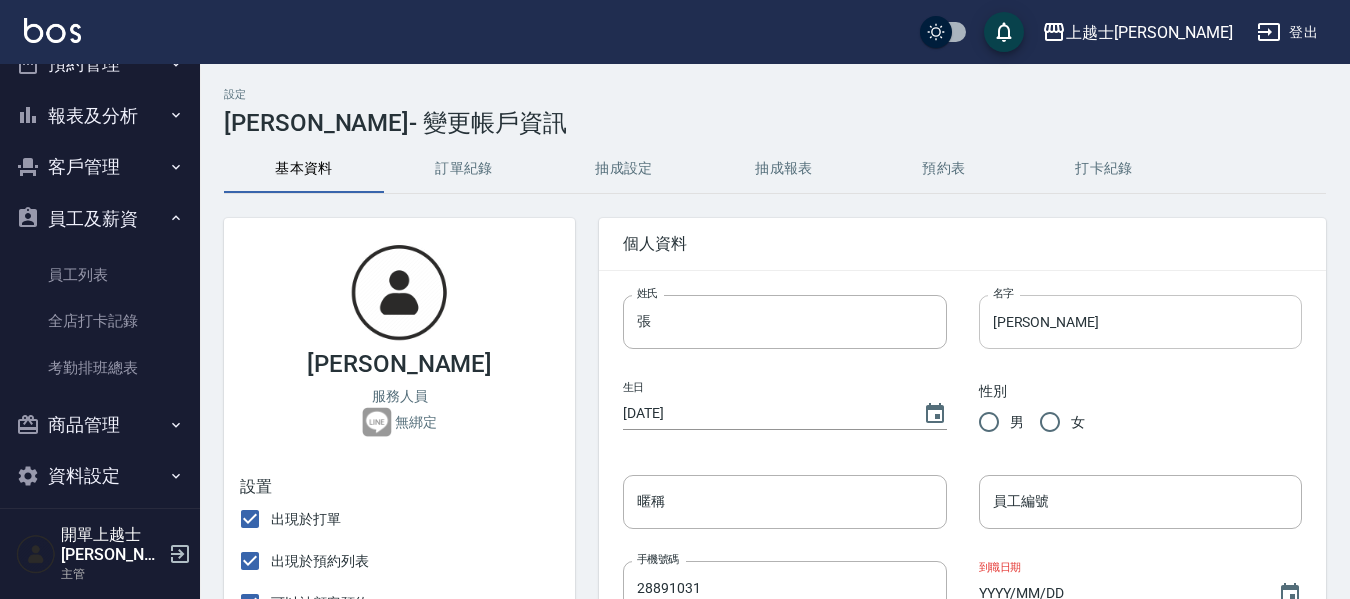 radio on "true" 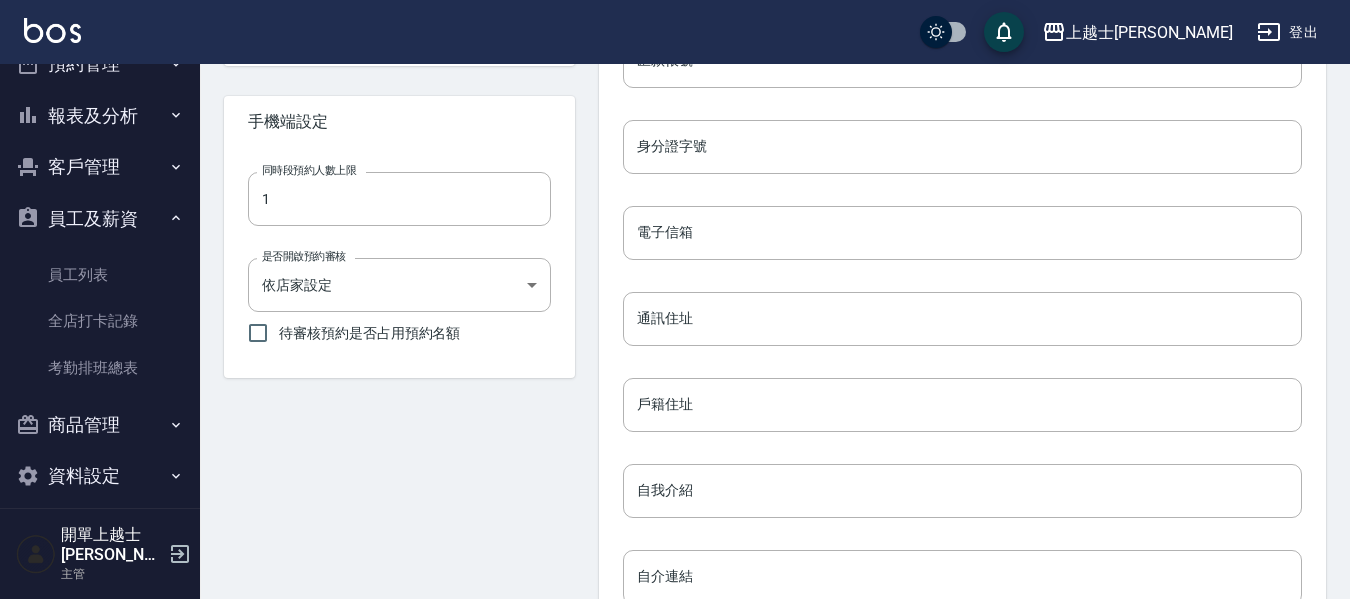scroll, scrollTop: 996, scrollLeft: 0, axis: vertical 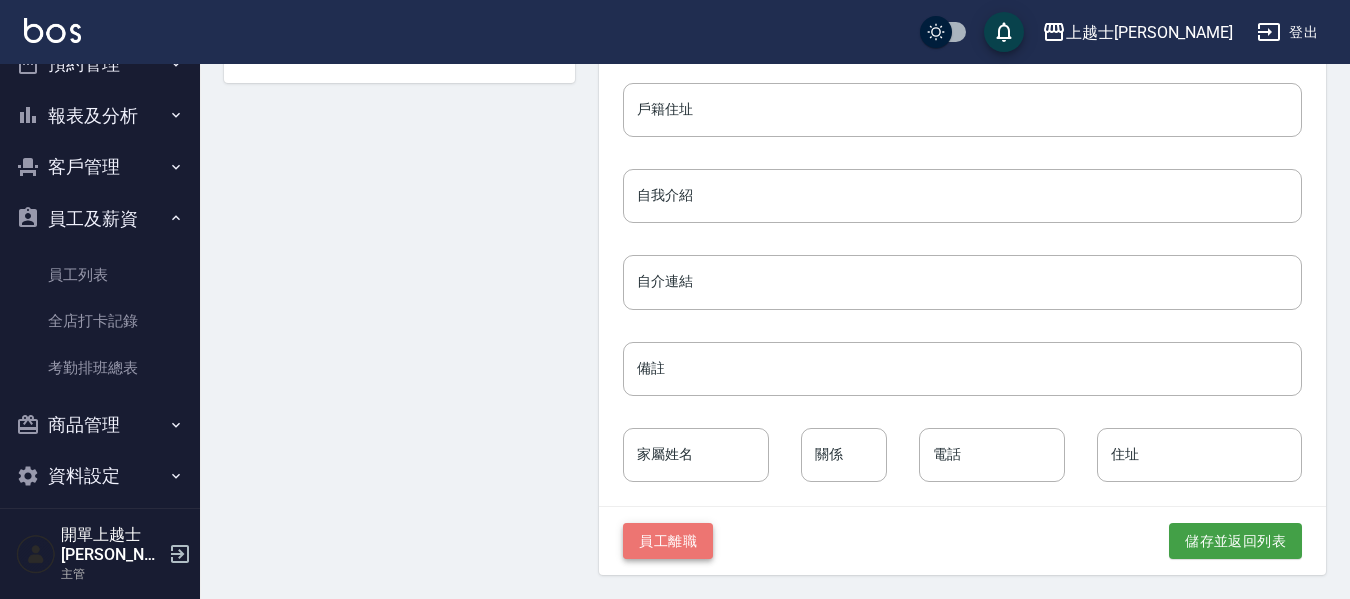 click on "員工離職" at bounding box center [668, 541] 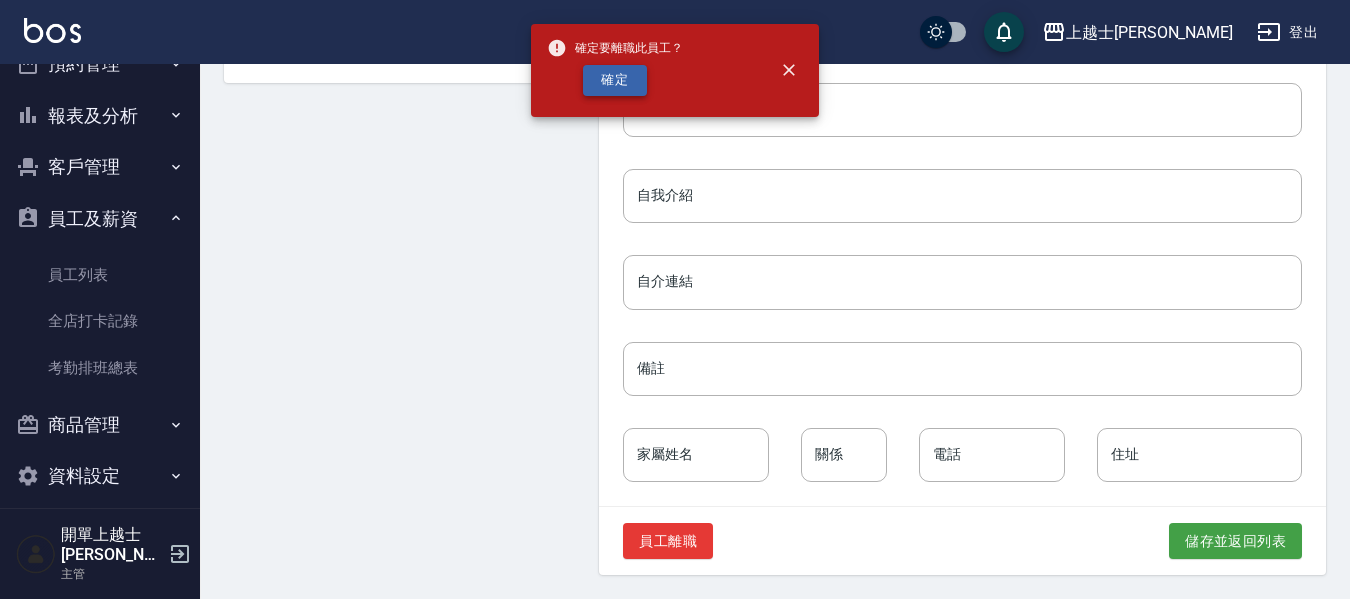 click on "確定" at bounding box center (615, 80) 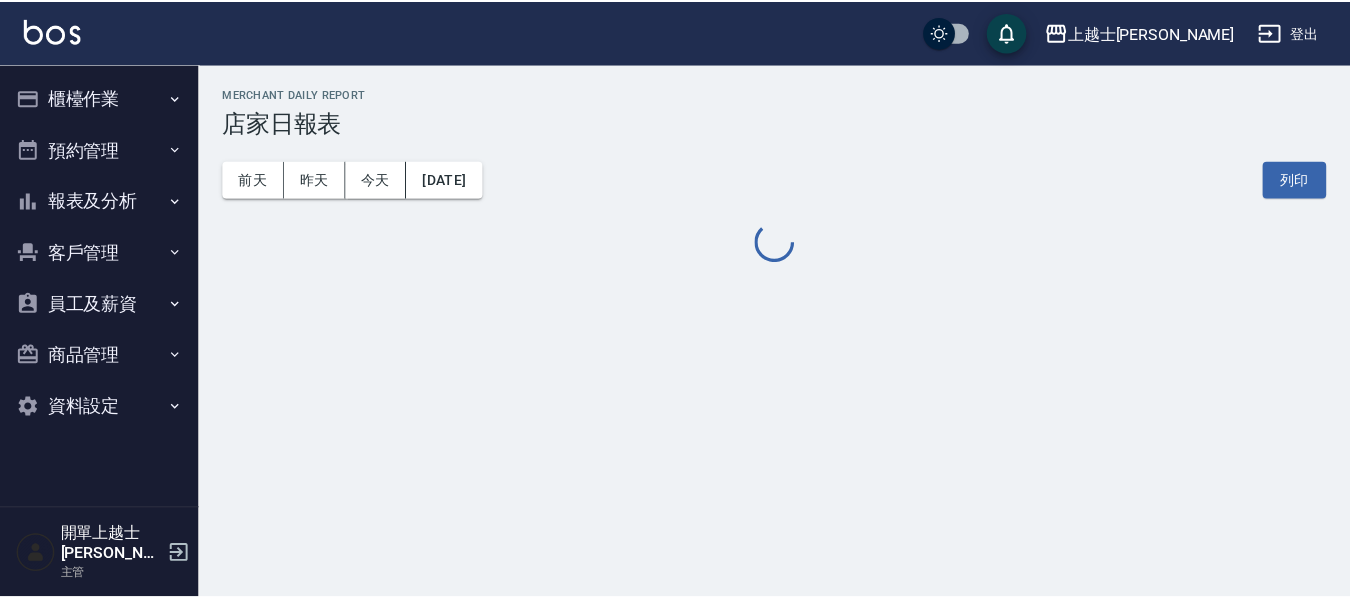 scroll, scrollTop: 0, scrollLeft: 0, axis: both 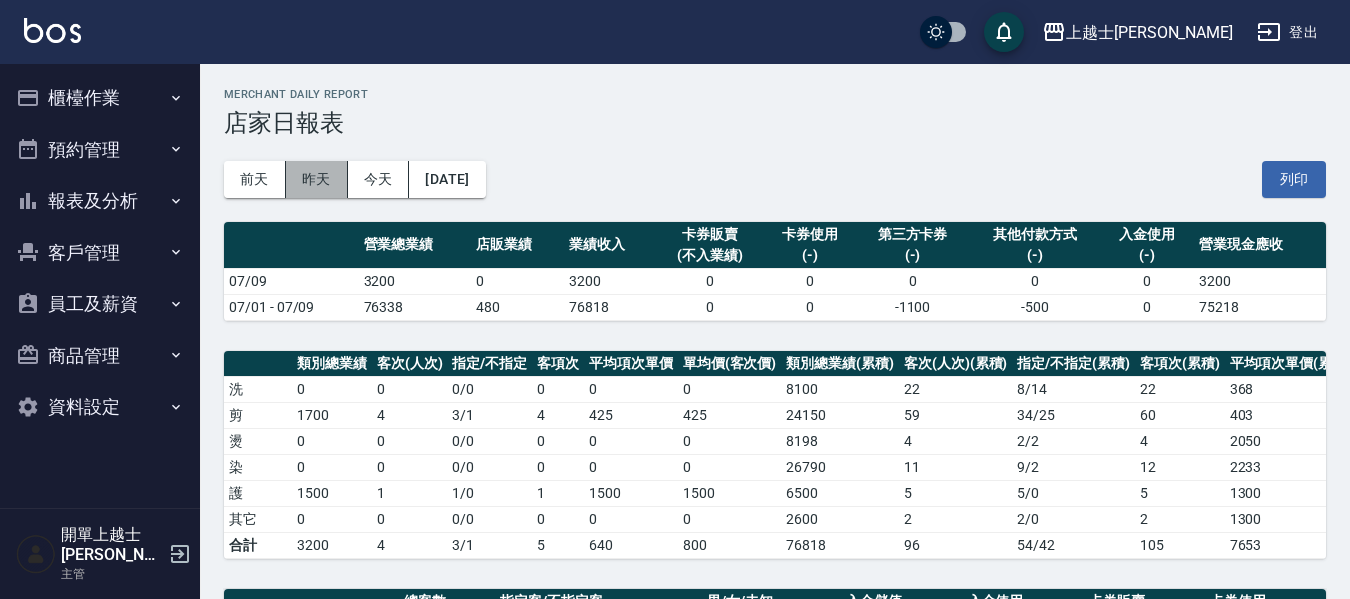 click on "昨天" at bounding box center (317, 179) 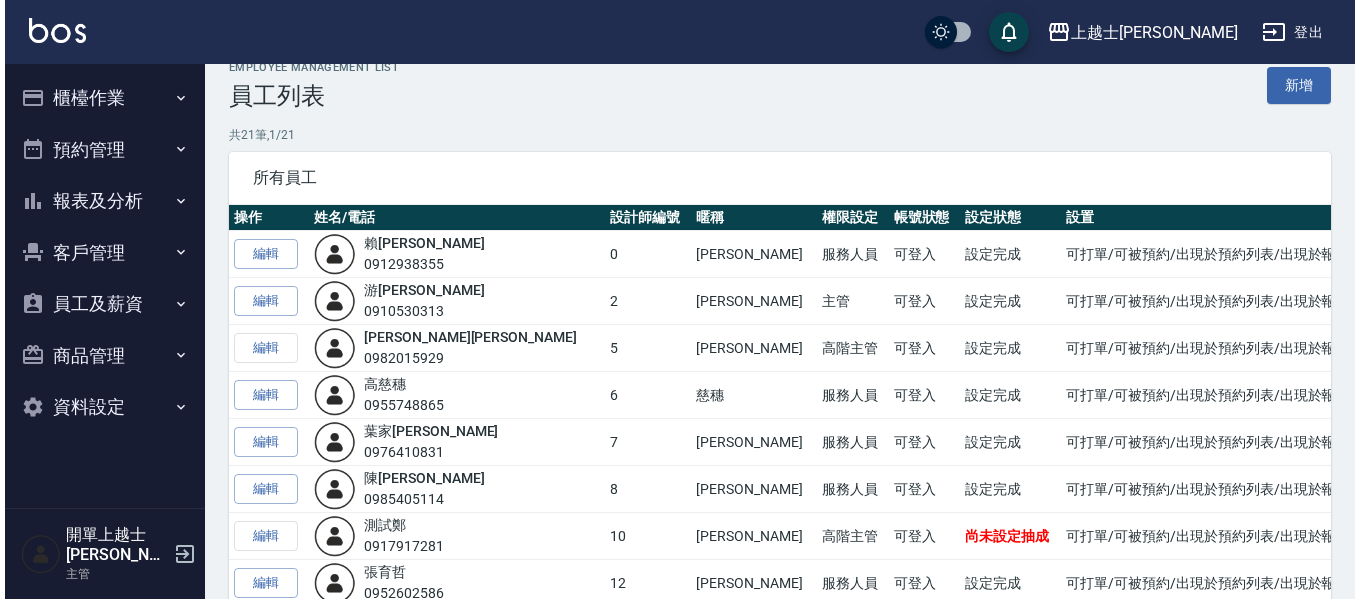 scroll, scrollTop: 0, scrollLeft: 0, axis: both 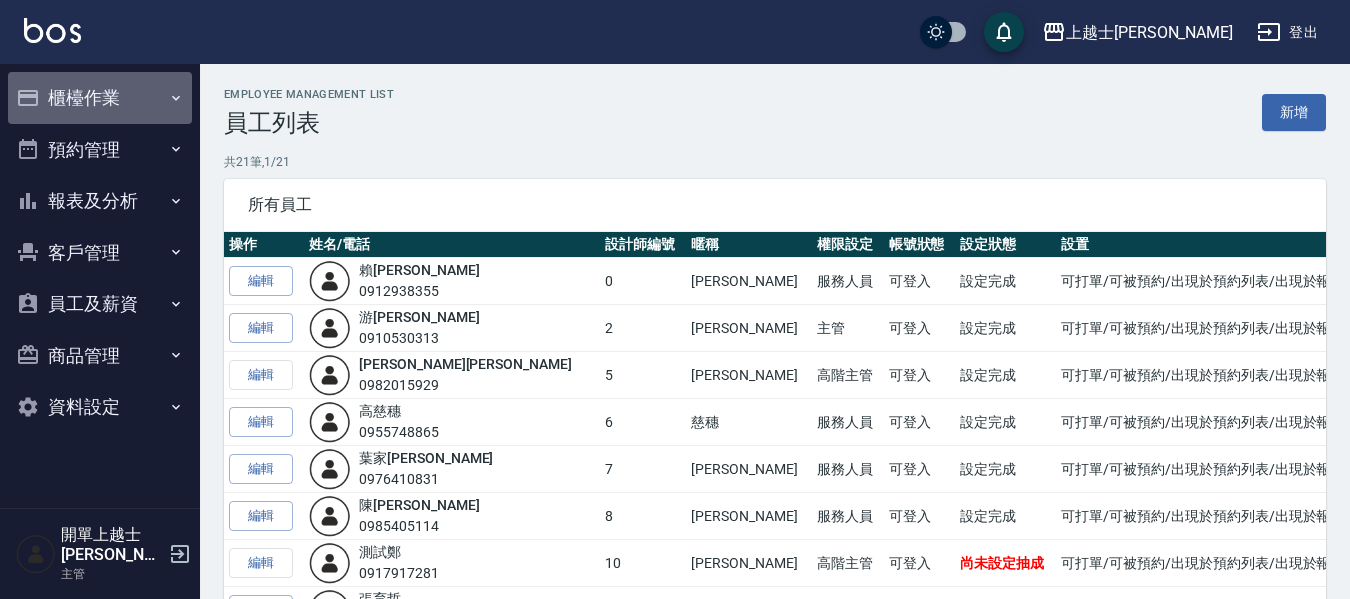 click on "櫃檯作業" at bounding box center (100, 98) 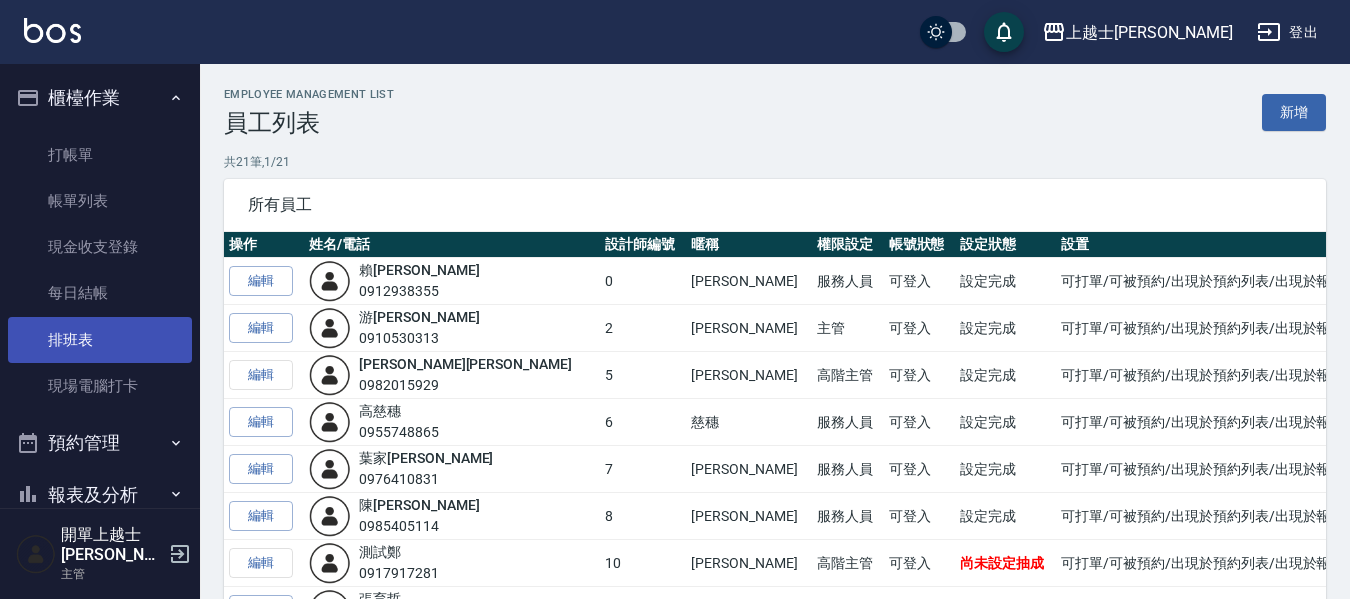click on "排班表" at bounding box center [100, 340] 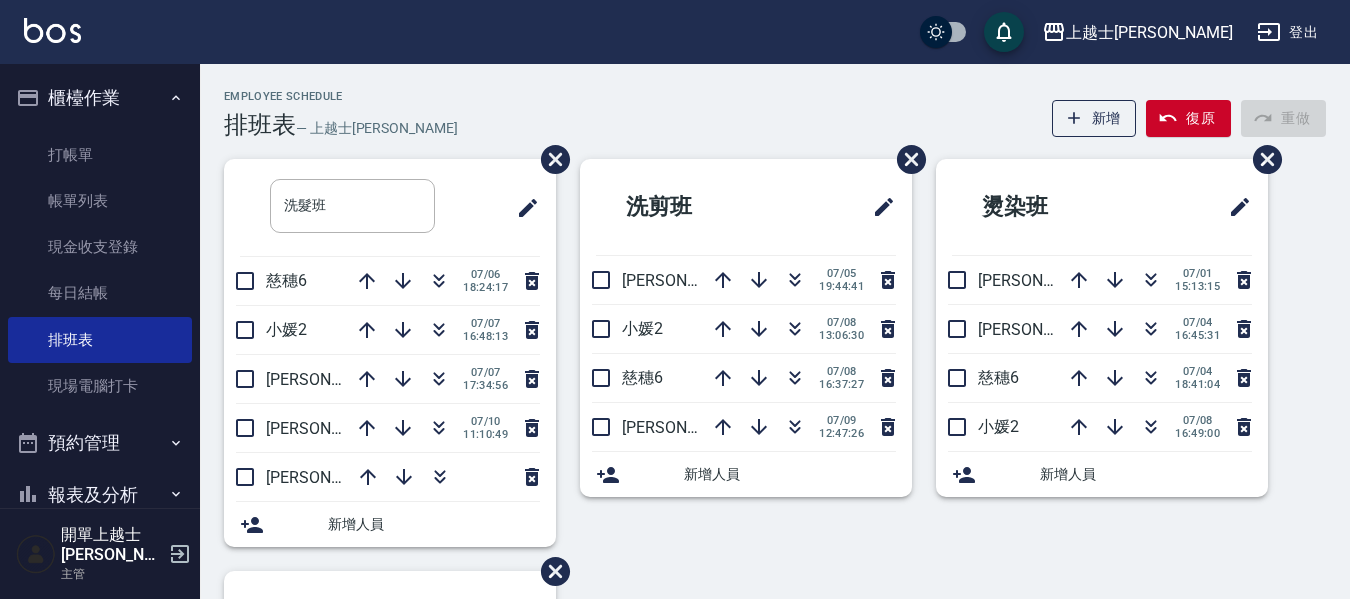 click 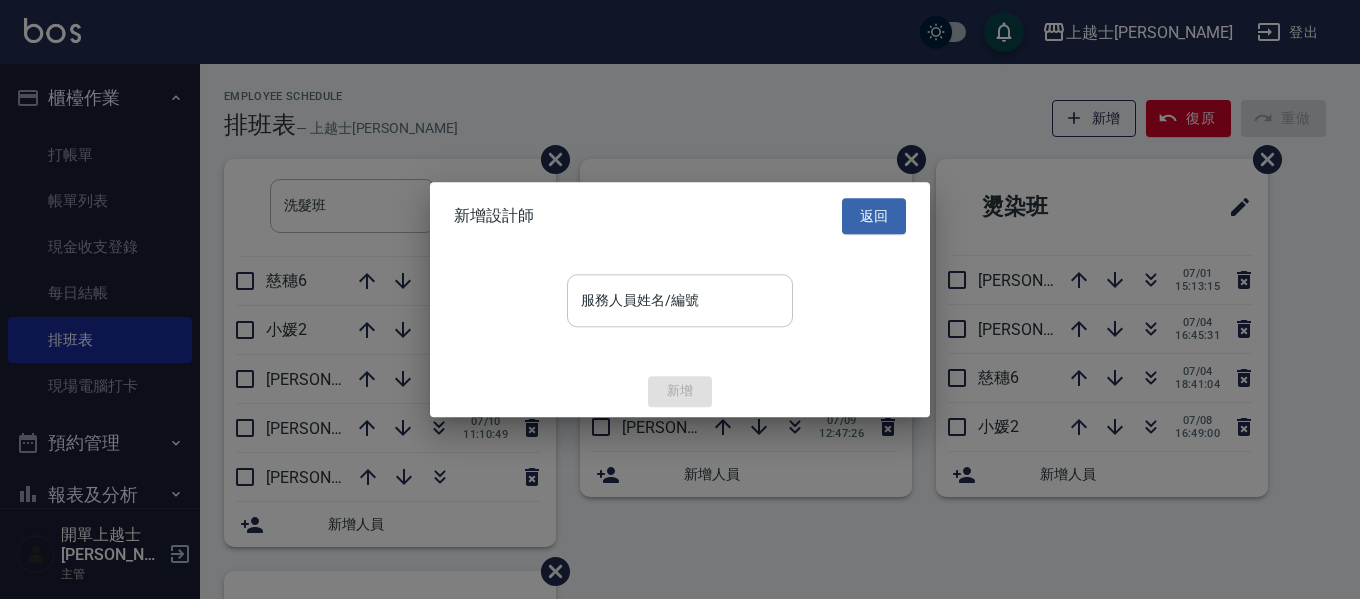 click on "服務人員姓名/編號 服務人員姓名/編號" at bounding box center [680, 300] 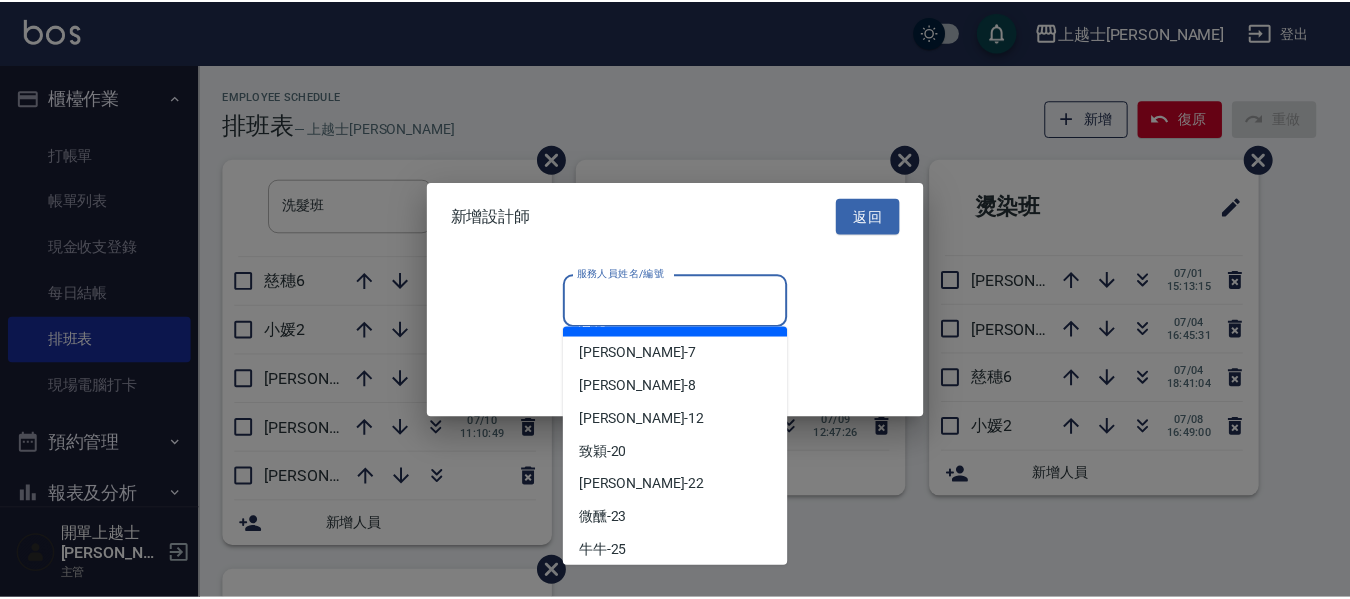 scroll, scrollTop: 200, scrollLeft: 0, axis: vertical 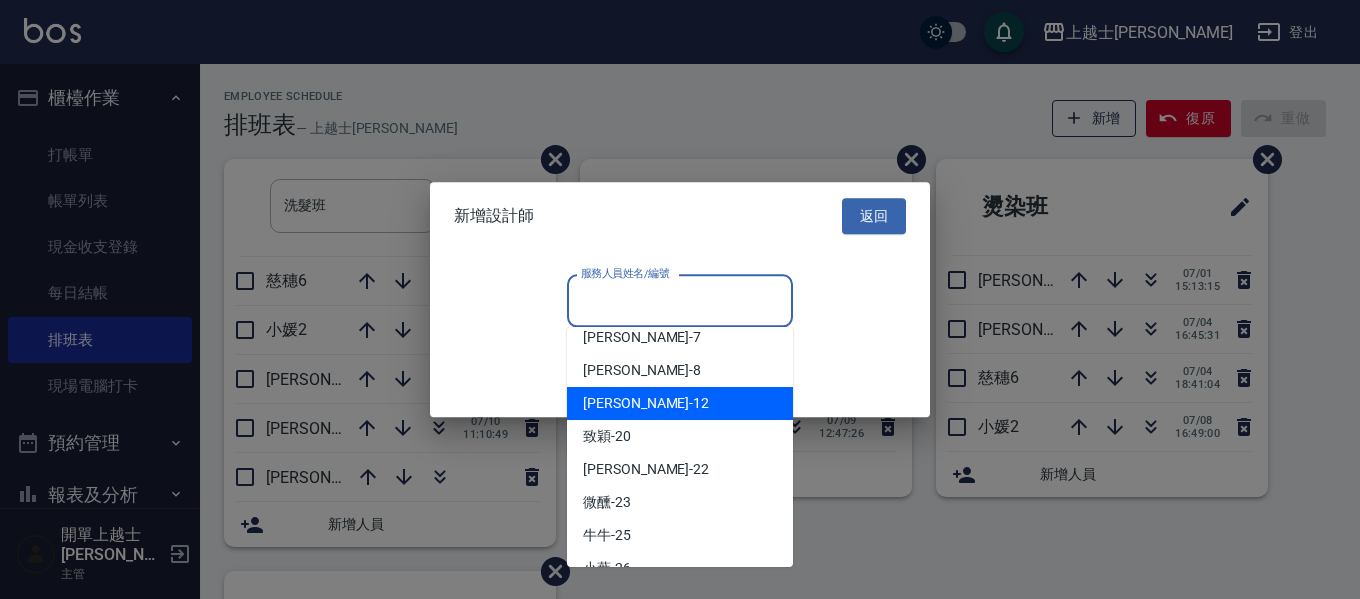 click on "[PERSON_NAME] -12" at bounding box center [680, 403] 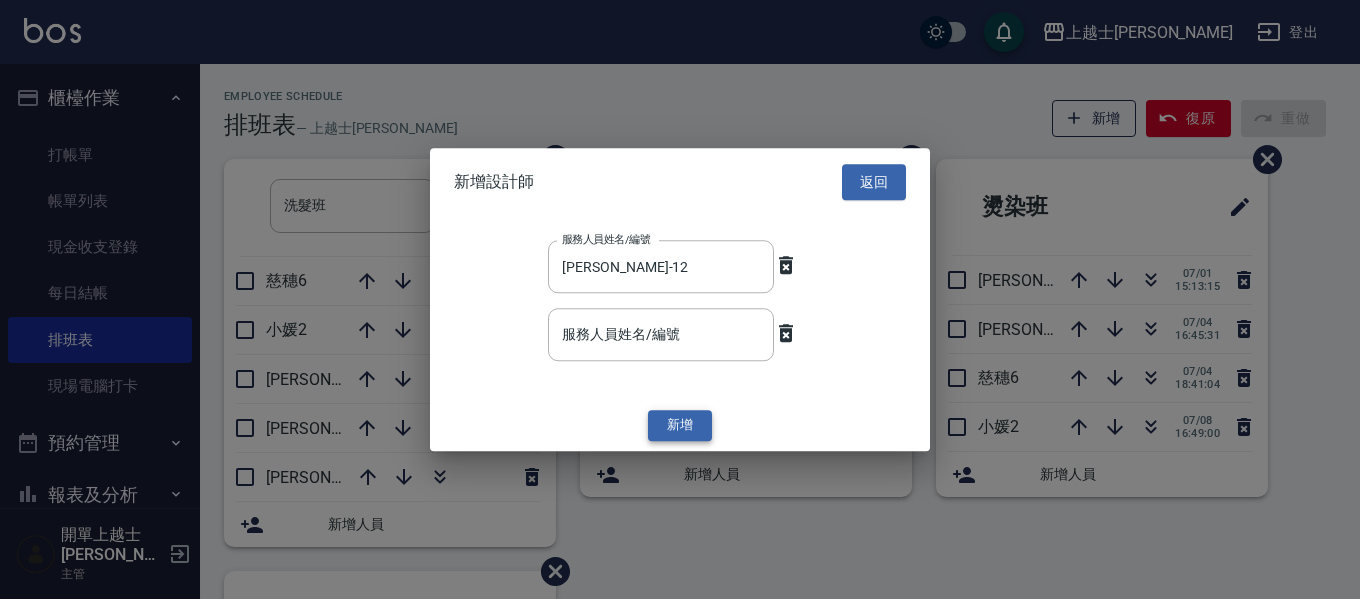 click on "新增" at bounding box center (680, 426) 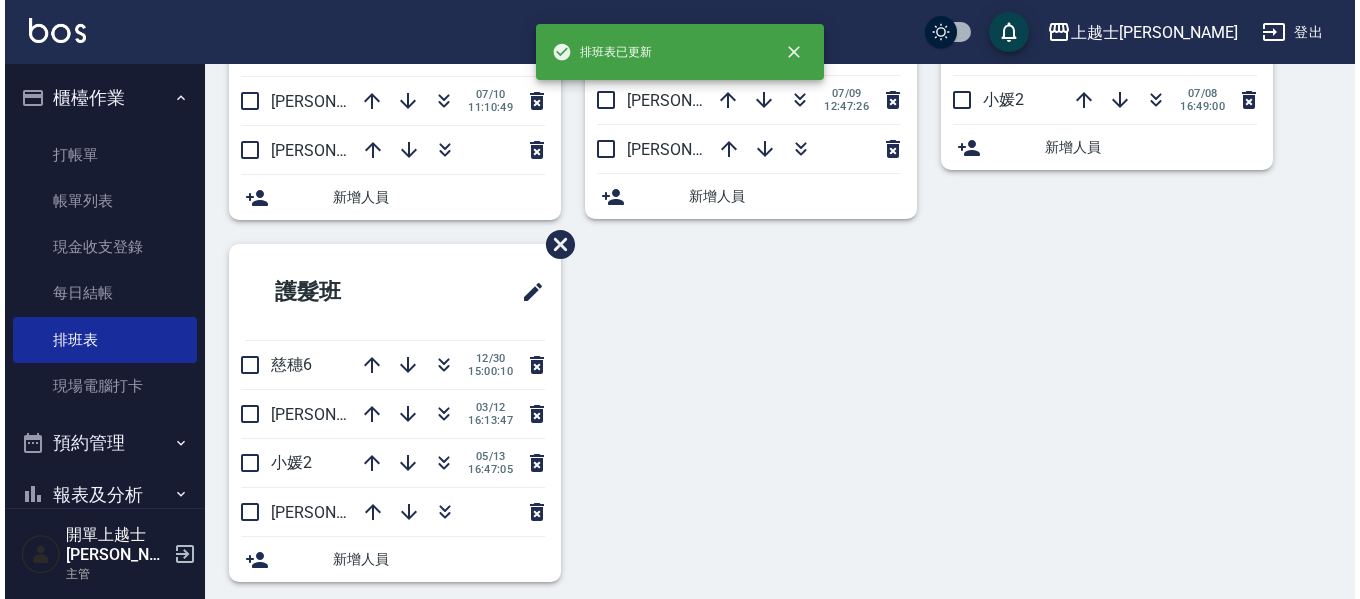 scroll, scrollTop: 342, scrollLeft: 0, axis: vertical 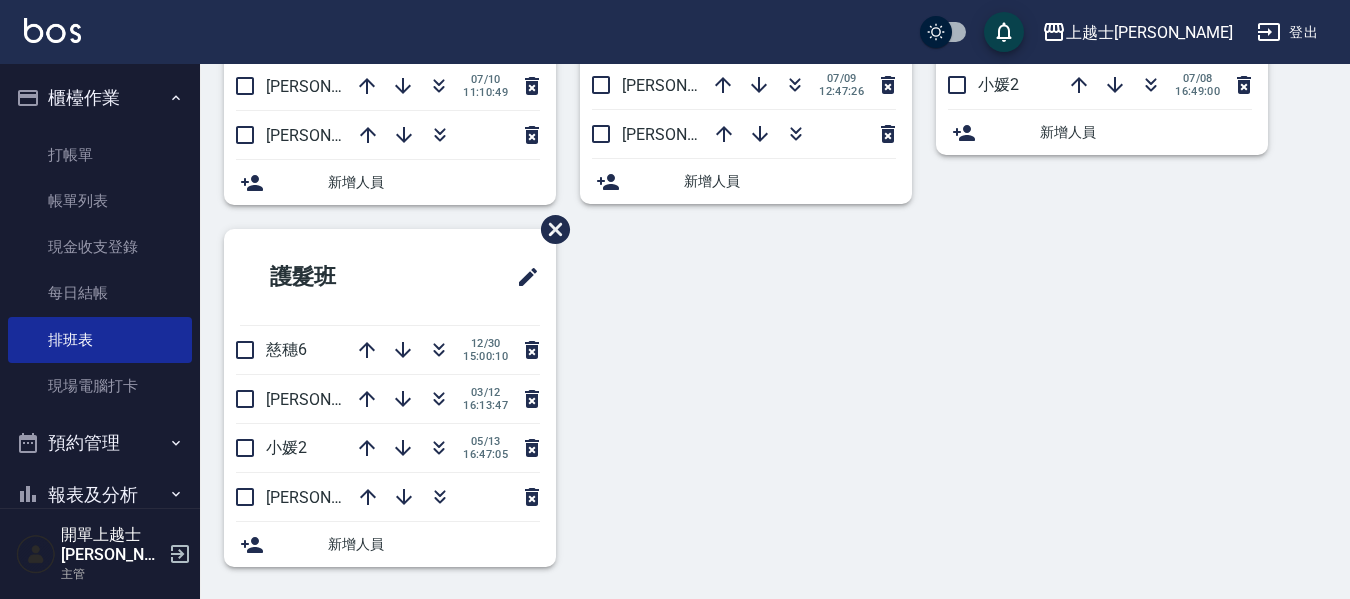 click 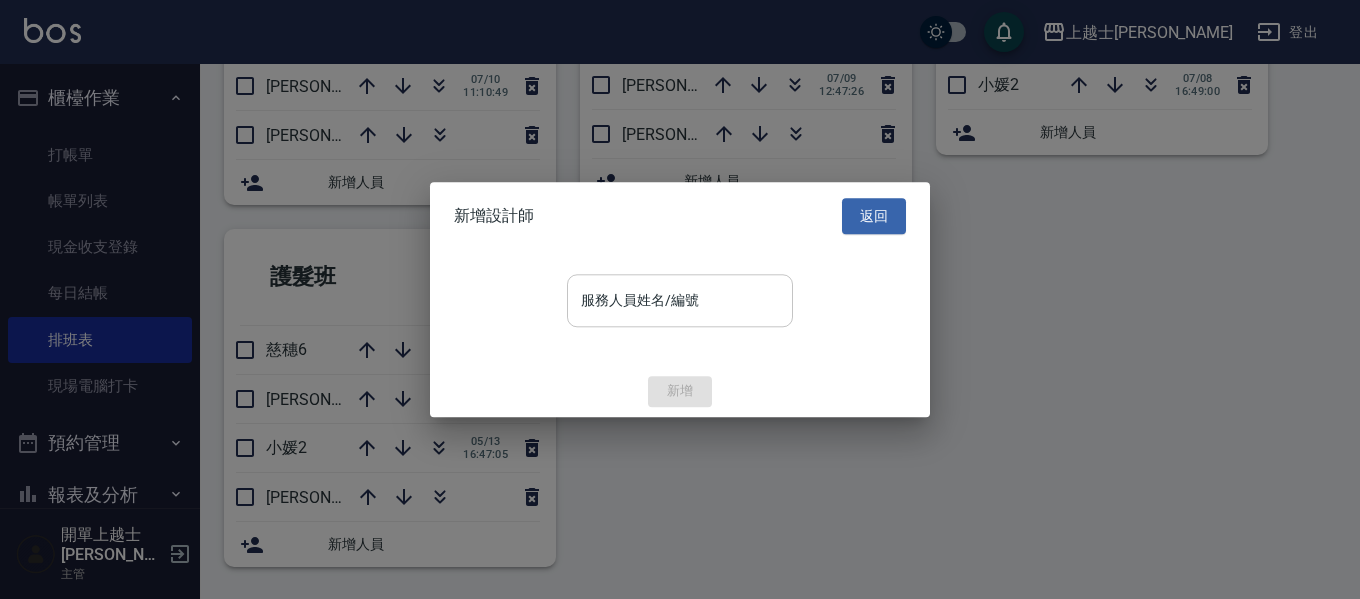 click on "服務人員姓名/編號" at bounding box center (680, 300) 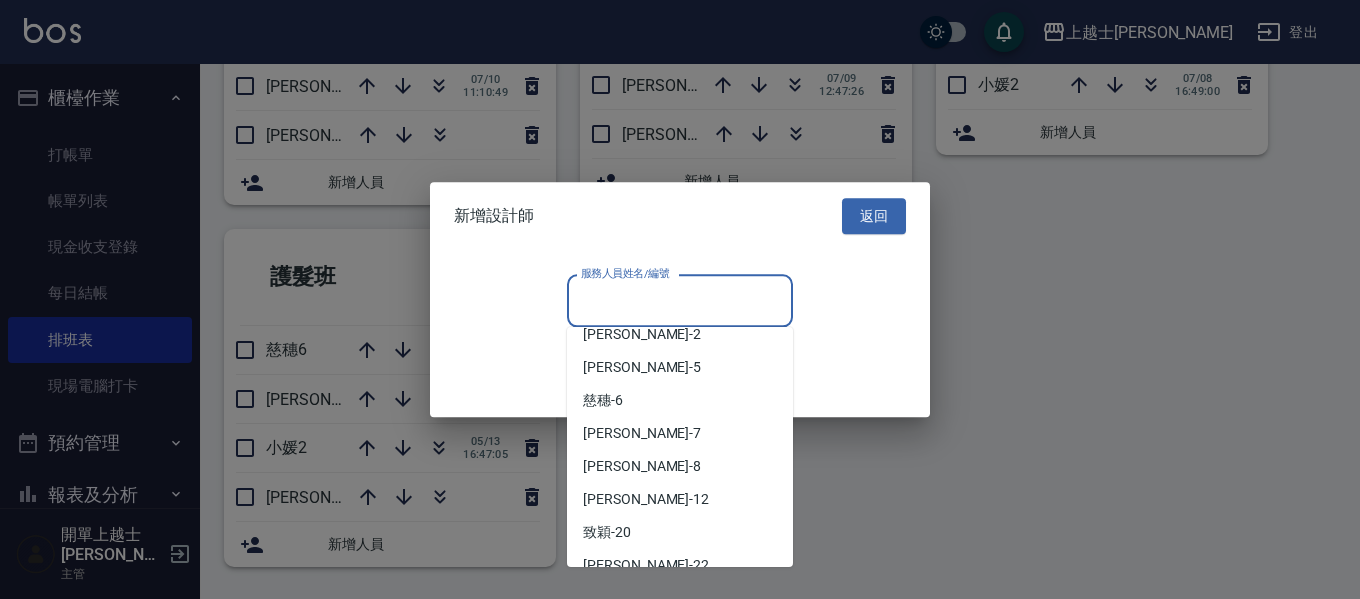 scroll, scrollTop: 100, scrollLeft: 0, axis: vertical 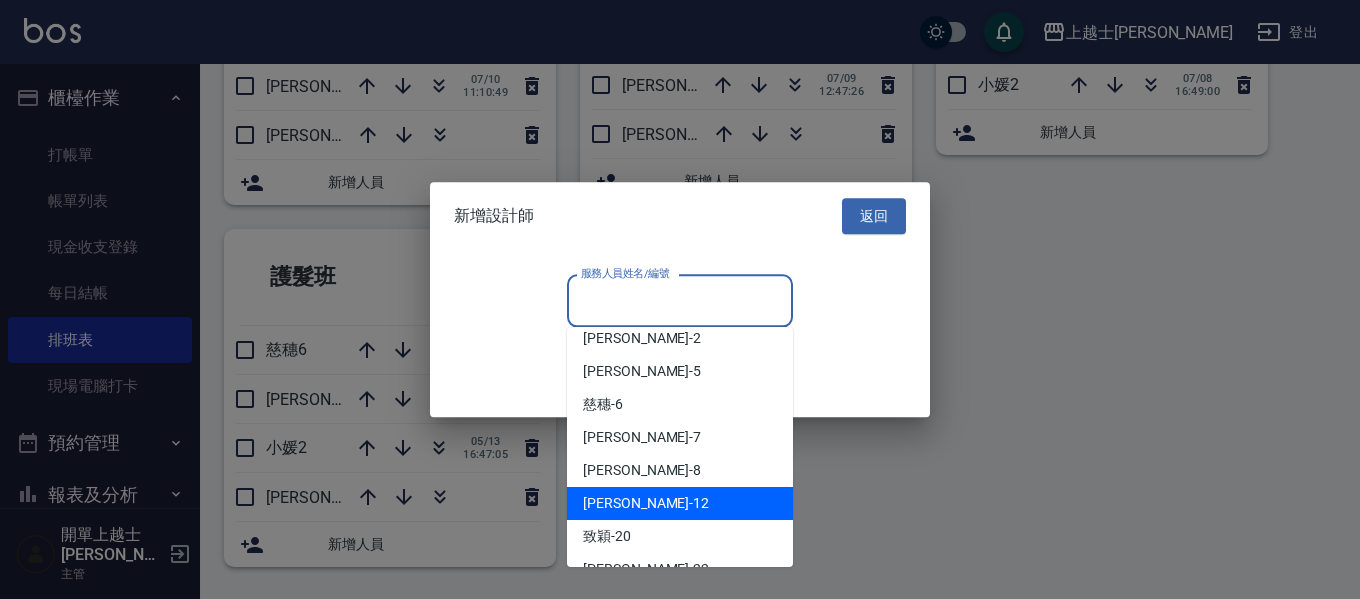 click on "[PERSON_NAME] -12" at bounding box center [680, 503] 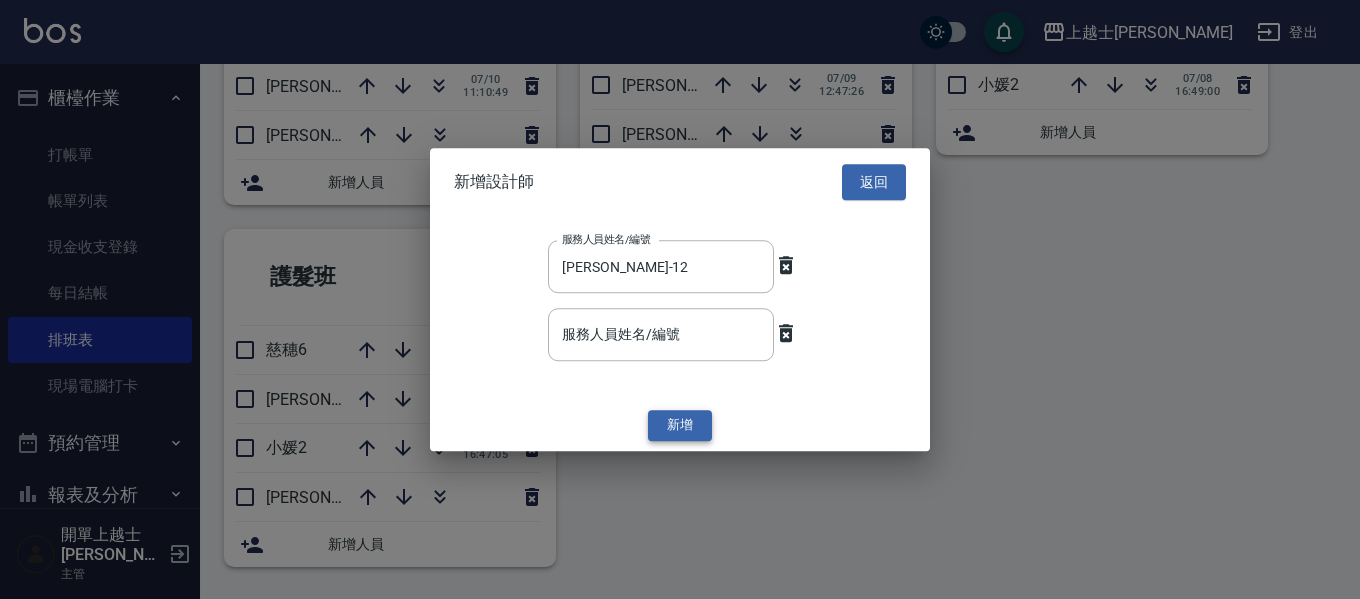 click on "新增" at bounding box center (680, 426) 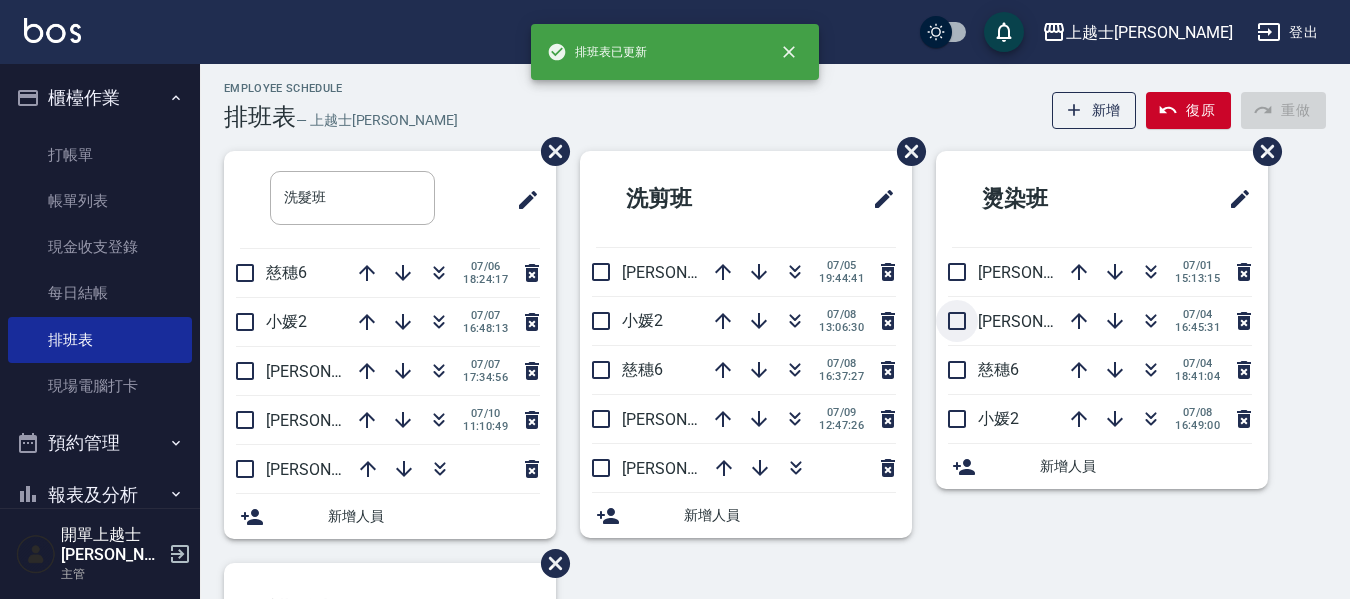 scroll, scrollTop: 0, scrollLeft: 0, axis: both 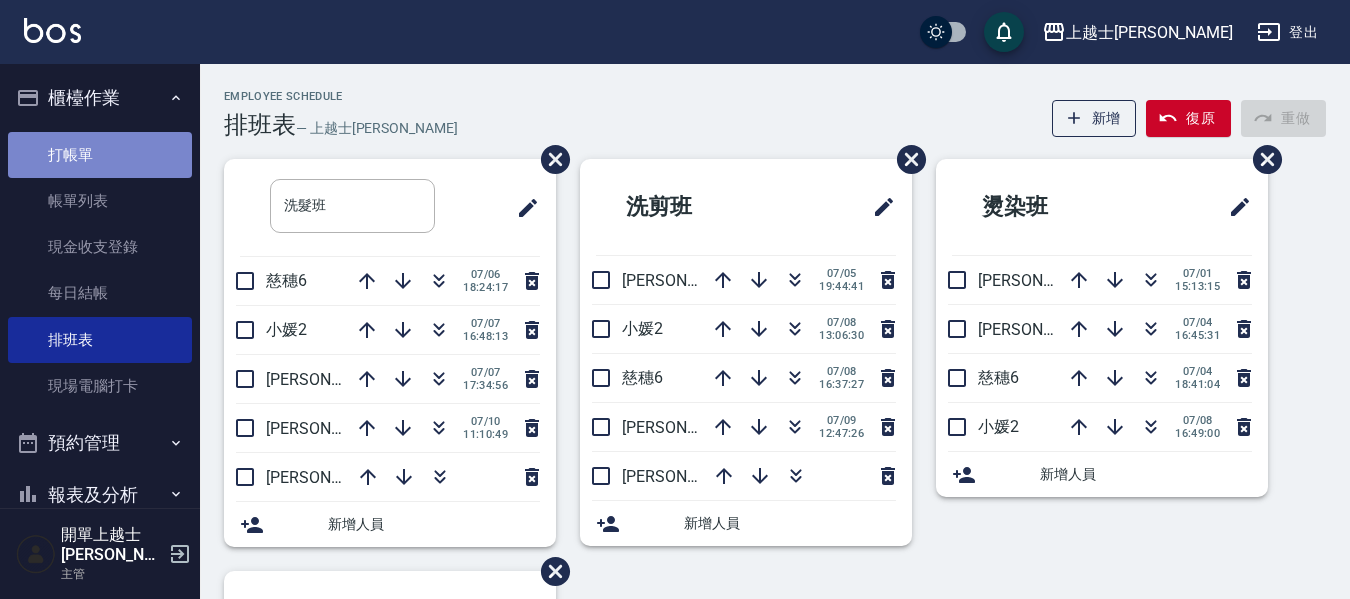 click on "打帳單" at bounding box center [100, 155] 